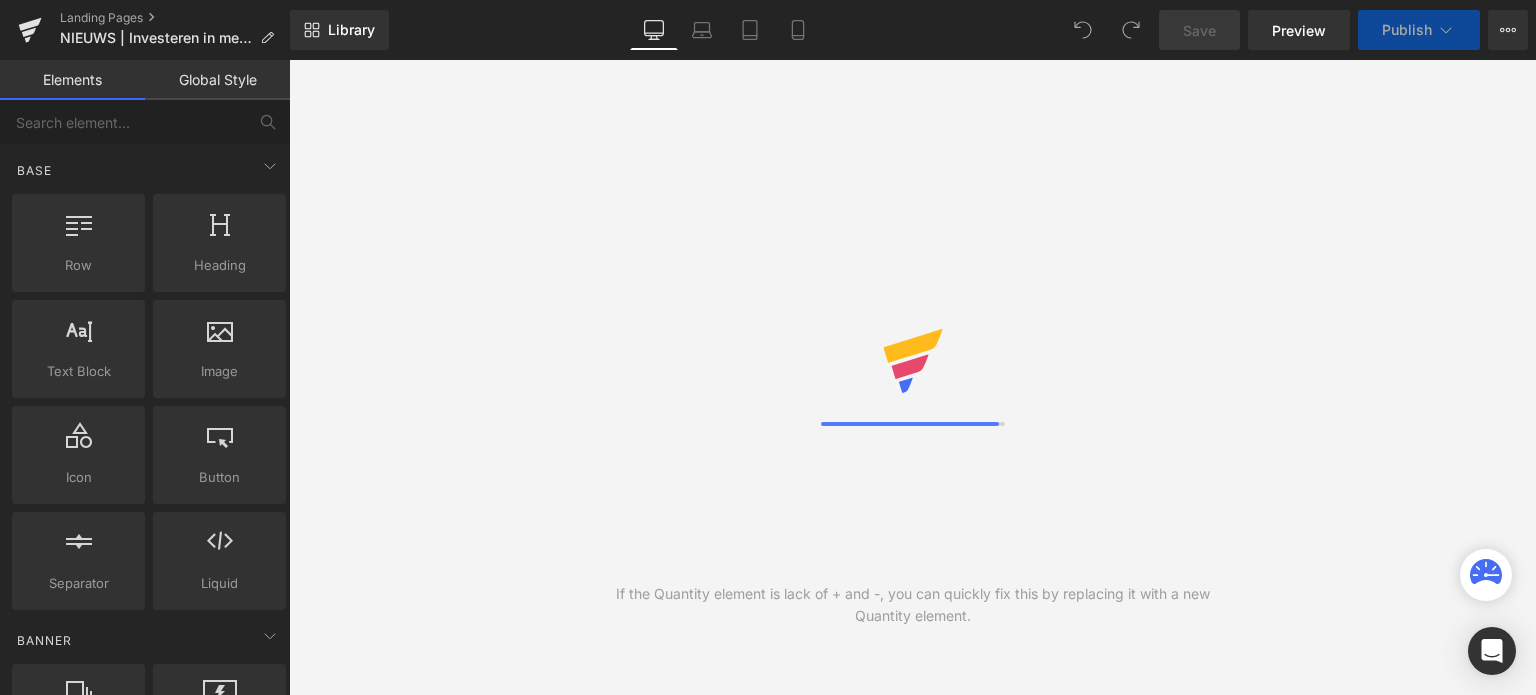scroll, scrollTop: 0, scrollLeft: 0, axis: both 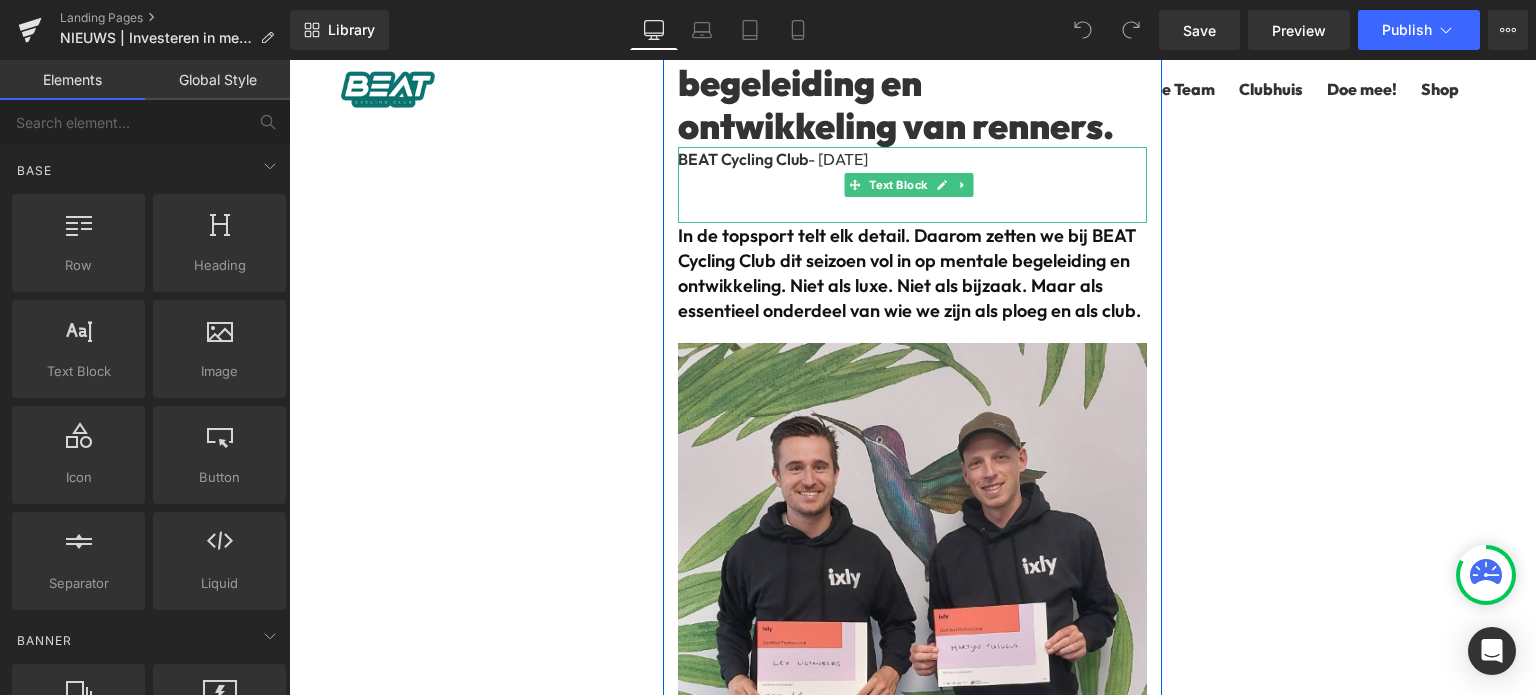 click on "BEAT Cycling Club  - 14 juli 2025" at bounding box center [912, 160] 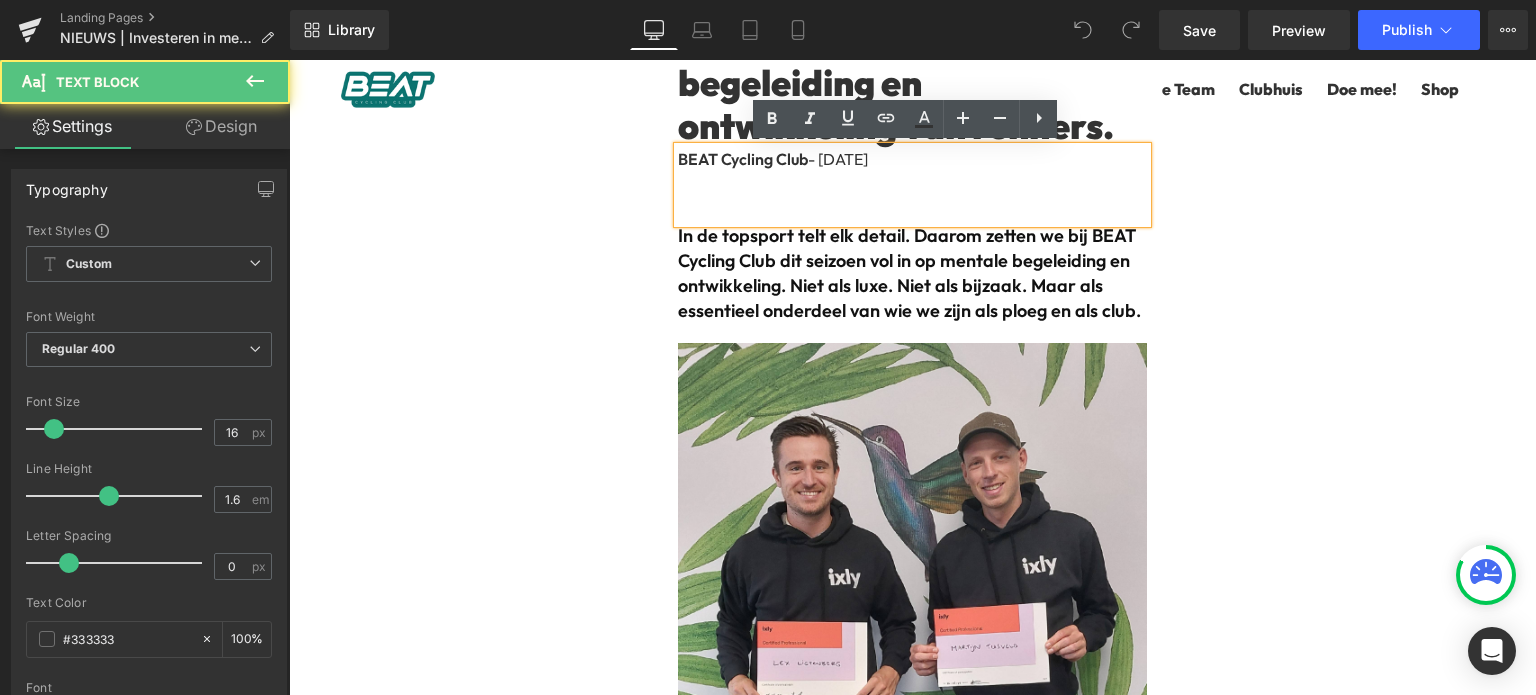 click on "BEAT Cycling Club  - 14 juli 2025" at bounding box center (912, 160) 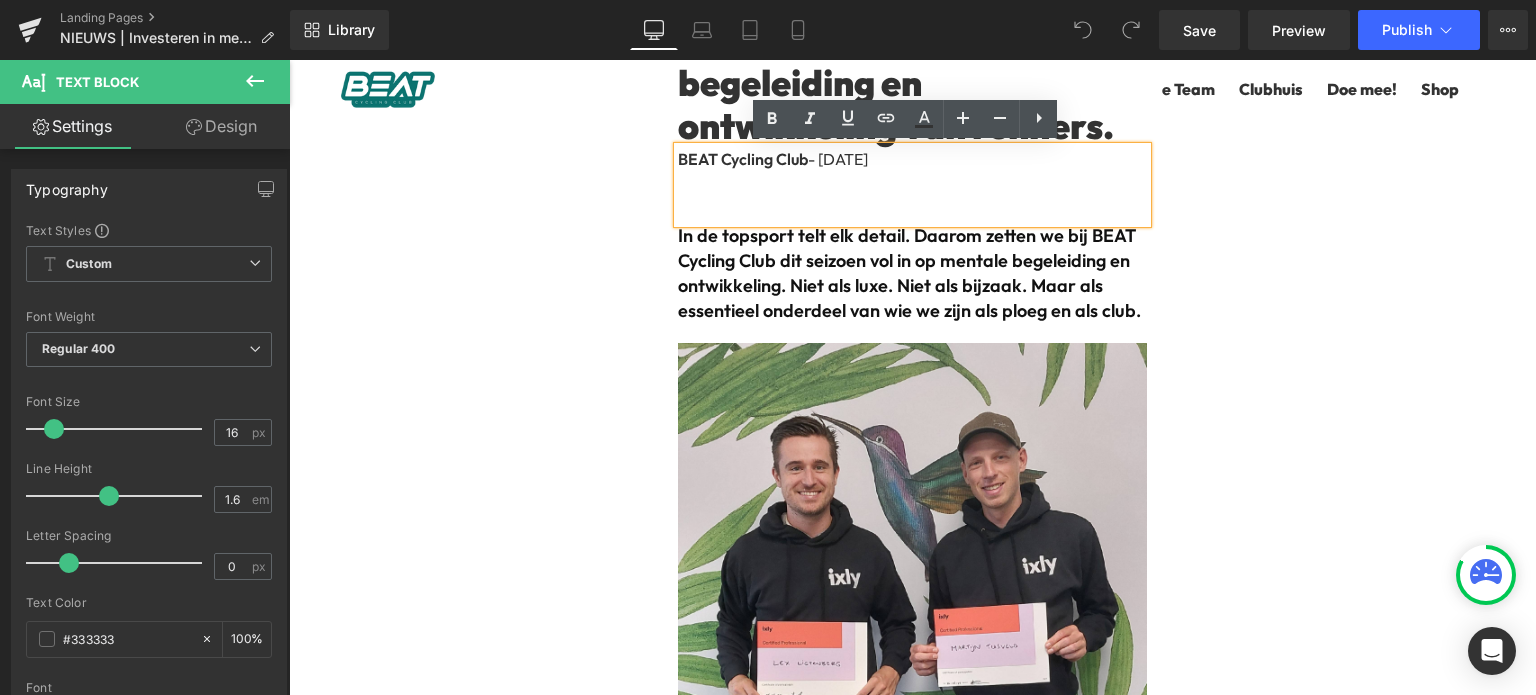 type 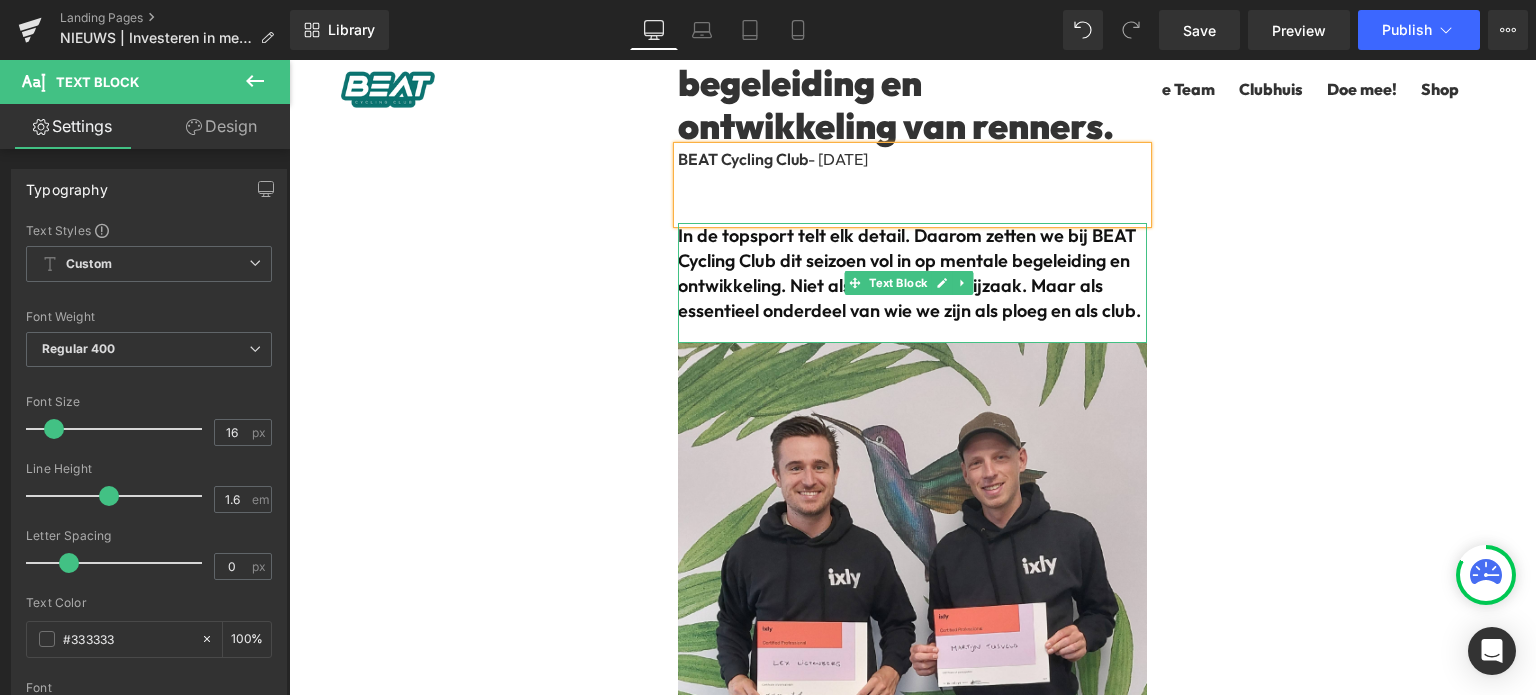 click on "NIEUWS Heading         Investeren in mentale begeleiding en ontwikkeling van renners. Heading         BEAT Cycling Club  - 15 juli 2025 Text Block         In de topsport telt elk detail. Daarom zetten we bij BEAT Cycling Club dit seizoen vol in op mentale begeleiding en ontwikkeling. Niet als luxe. Niet als bijzaak. Maar als essentieel onderdeel van wie we zijn als ploeg en als club. Text Block         Image         Nieuwe stappen, nieuwe inzichten Met de komst van mental coach Lex Ligtenberg en de samenwerking met partners als Ixly en Brainsrst bouwen we aan een begeleidingsstructuur die verder gaat dan wattages en vermogenscurves. We willen weten wie onze renners écht zijn. Wat hen drijft, hoe ze denken, wat hen blokkeert, en vooral: wat ze nodig hebben om te groeien op én naast de fiets. Thijs Zonneveld, sportief directeur: Persoonlijkheid en breinkracht in beeld Lex Ligtenberg, mental coach: Talentontwikkeling nieuwe stijl Samen slimmer, samen sterker. Text Block         Row         Heading" at bounding box center (912, 1384) 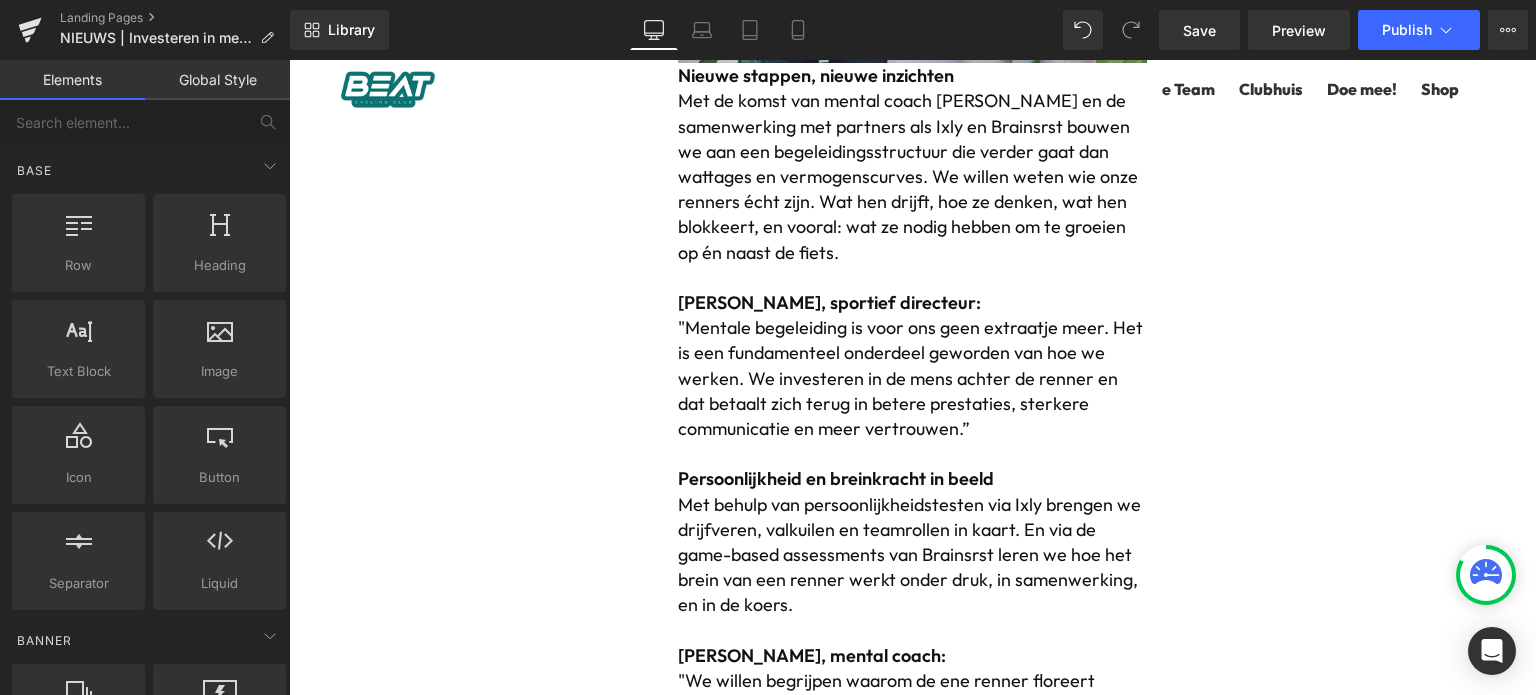 scroll, scrollTop: 800, scrollLeft: 0, axis: vertical 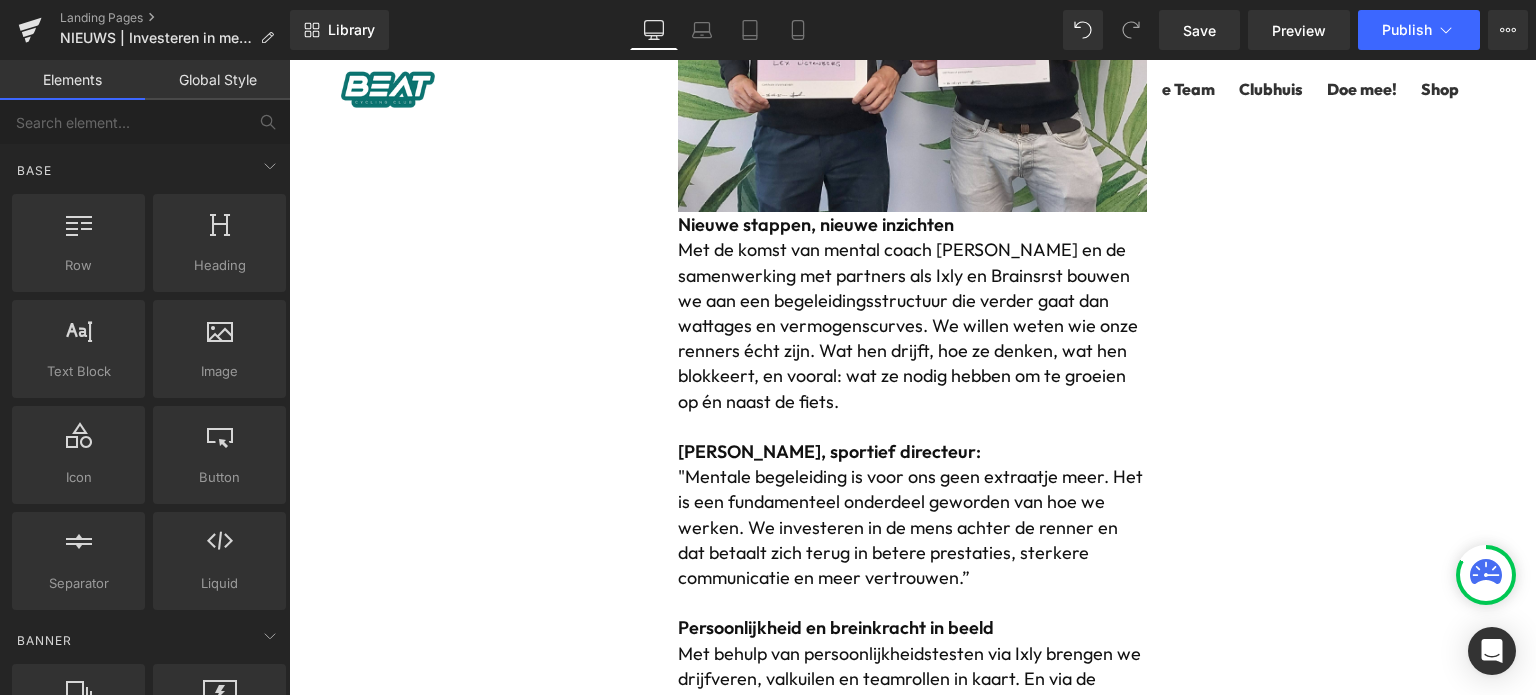click on "Met de komst van mental coach Lex Ligtenberg en de samenwerking met partners als Ixly en Brainsrst bouwen we aan een begeleidingsstructuur die verder gaat dan wattages en vermogenscurves. We willen weten wie onze renners écht zijn. Wat hen drijft, hoe ze denken, wat hen blokkeert, en vooral: wat ze nodig hebben om te groeien op én naast de fiets." at bounding box center [908, 325] 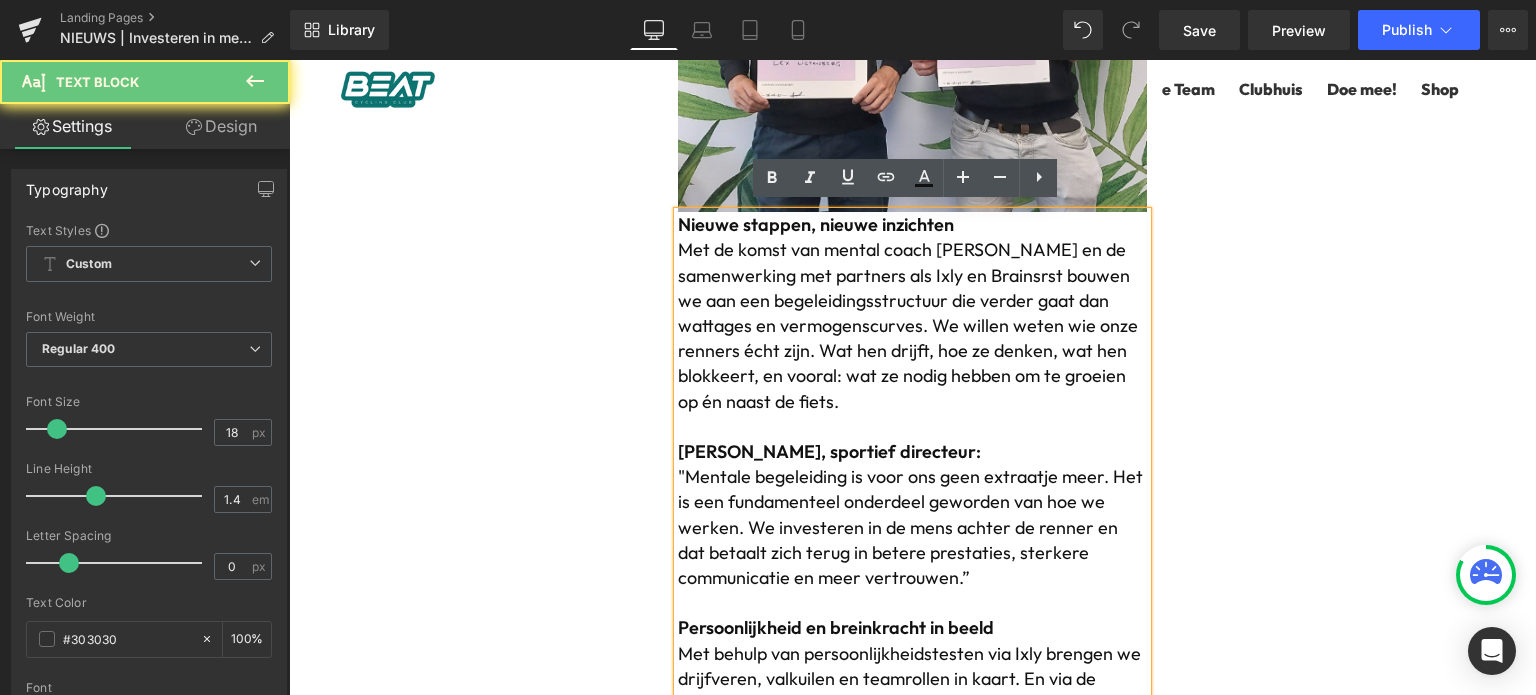 click on "Nieuwe stappen, nieuwe inzichten" at bounding box center (816, 224) 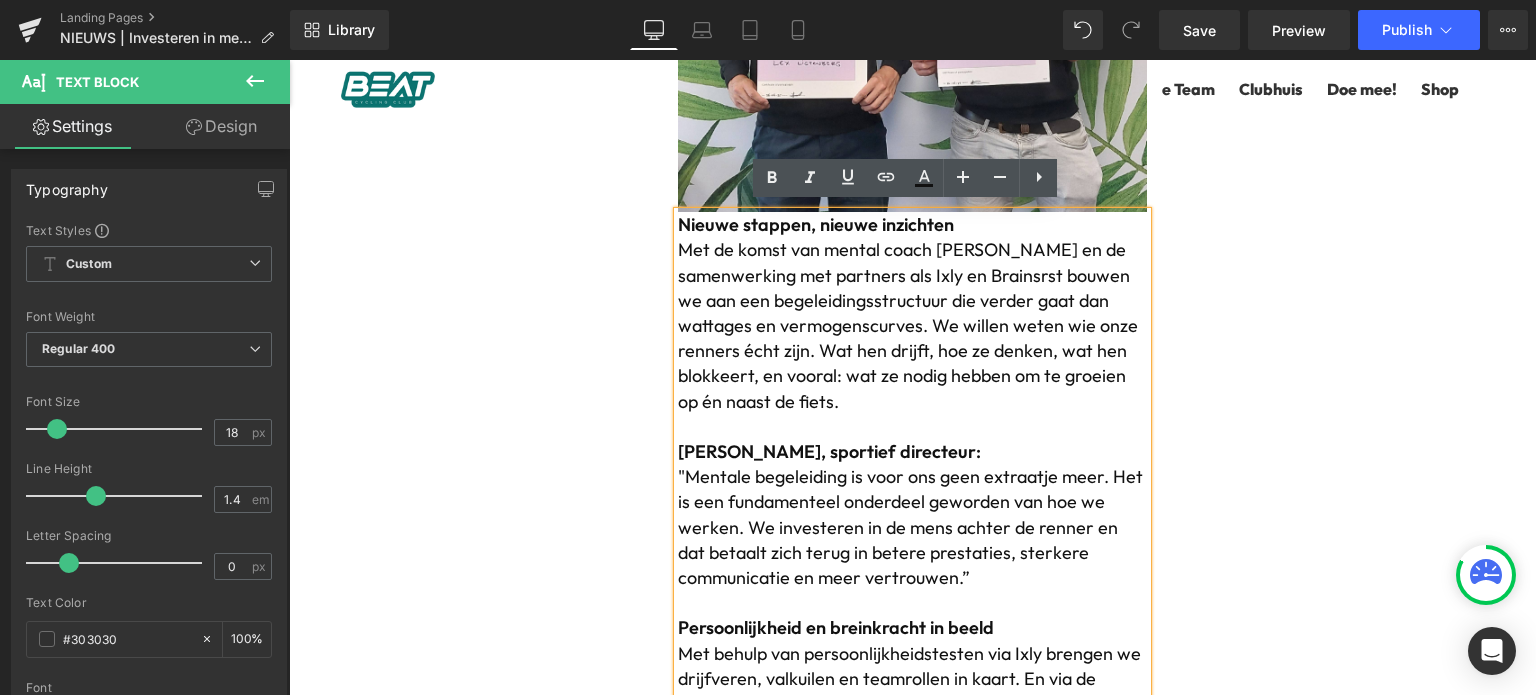 type 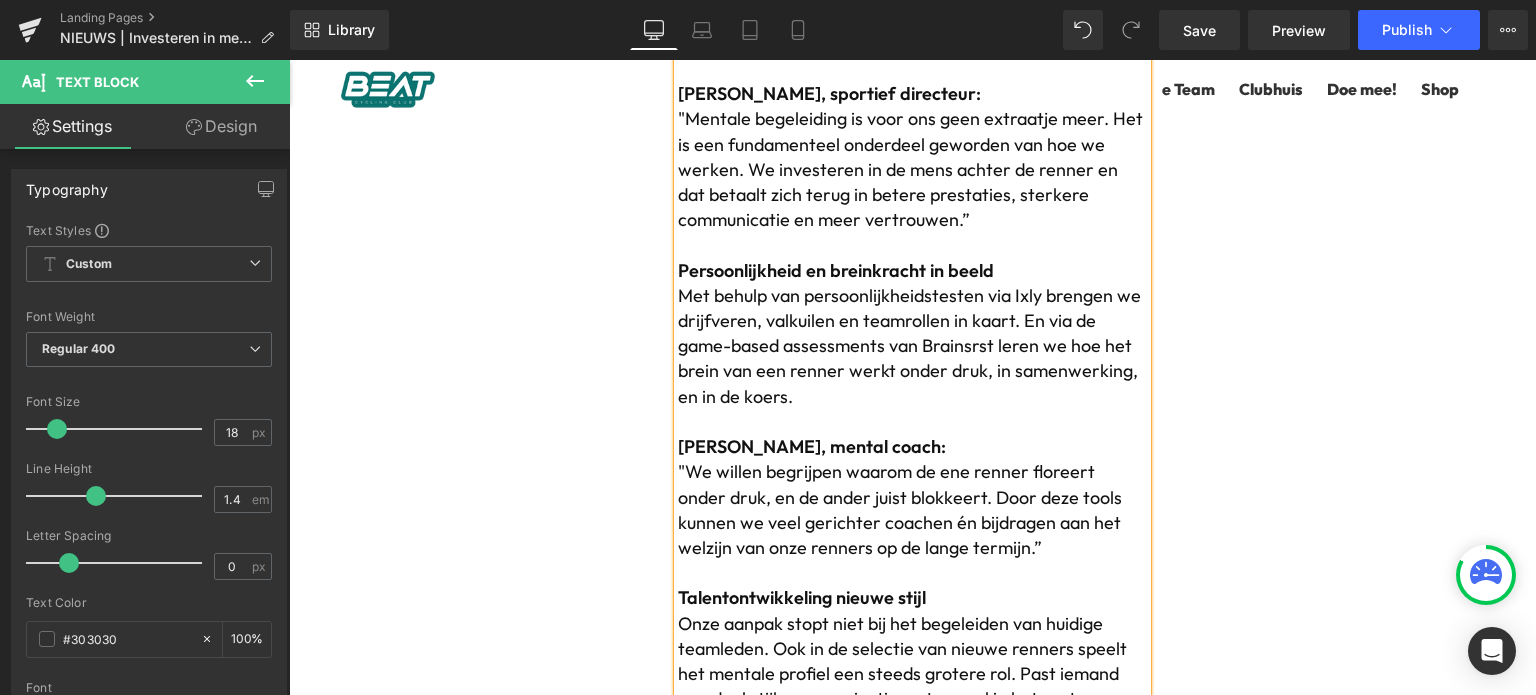 scroll, scrollTop: 1200, scrollLeft: 0, axis: vertical 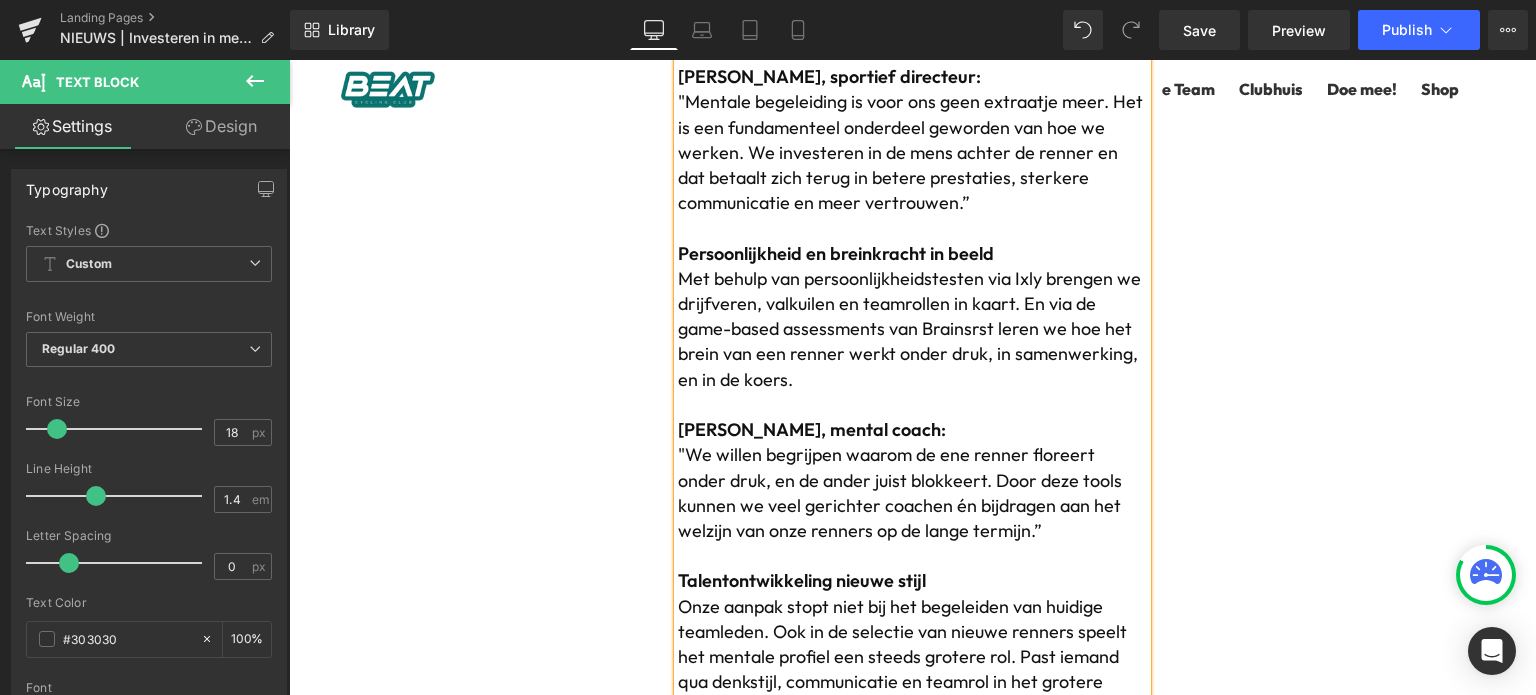 click on "NIEUWS Heading         Investeren in mentale begeleiding en ontwikkeling van renners. Heading         BEAT Cycling Club  - 15 juli 2025 Text Block         In de topsport telt elk detail. Daarom zetten we bij BEAT Cycling Club dit seizoen vol in op mentale begeleiding en ontwikkeling. Niet als luxe. Niet als bijzaak. Maar als essentieel onderdeel van wie we zijn als ploeg en als club. Text Block         Image         Nieuwe stappen, nieuwe inzichten Met de komst van mental coach Lex Ligtenberg en de samenwerking met partners als Ixly en Brainsrst bouwen we aan een begeleidingsstructuur die verder gaat dan wattages en vermogenscurves. We willen weten wie onze renners écht zijn. Wat hen drijft, hoe ze denken, wat hen blokkeert, en vooral: wat ze nodig hebben om te groeien op én naast de fiets. Thijs Zonneveld, sportief directeur: Persoonlijkheid en breinkracht in beeld Lex Ligtenberg, mental coach: Talentontwikkeling nieuwe stijl Samen slimmer, samen sterker. Text Block         Row         Heading" at bounding box center [912, 397] 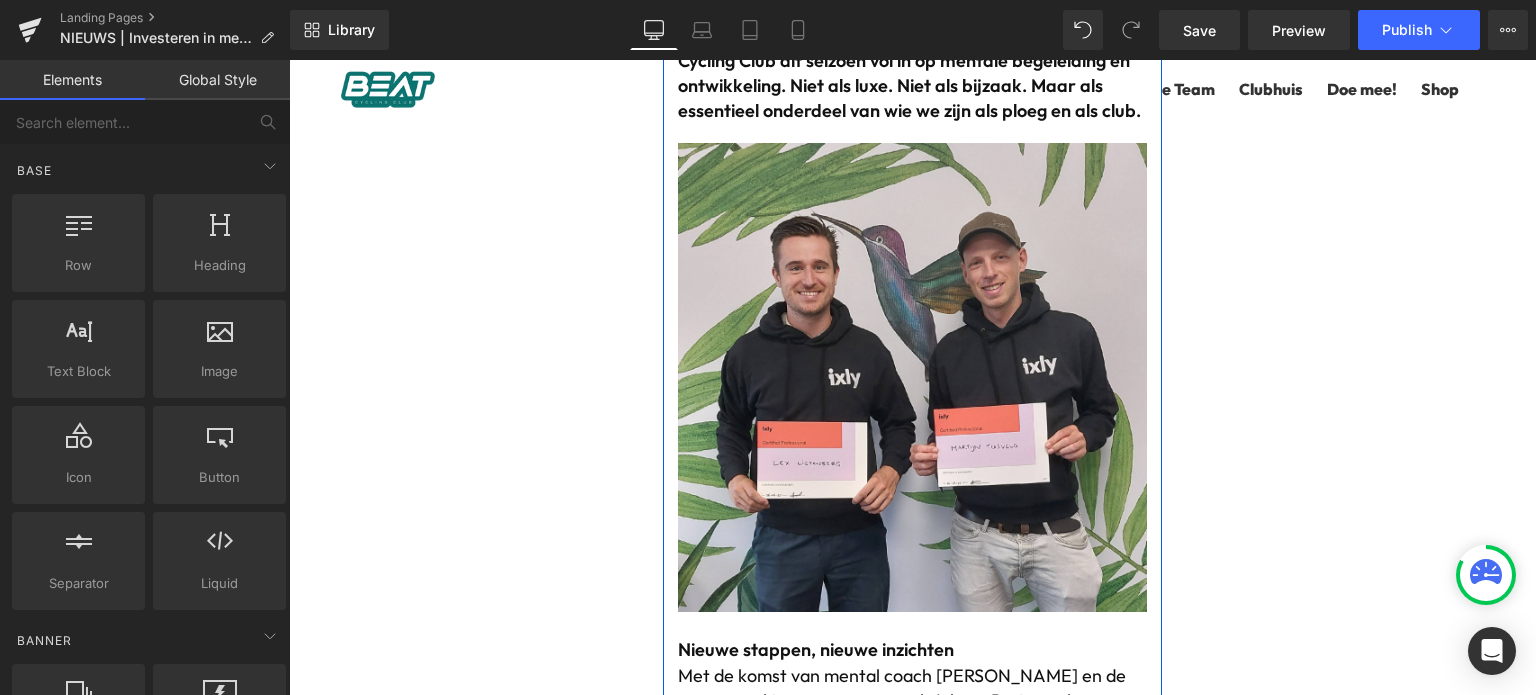 scroll, scrollTop: 0, scrollLeft: 0, axis: both 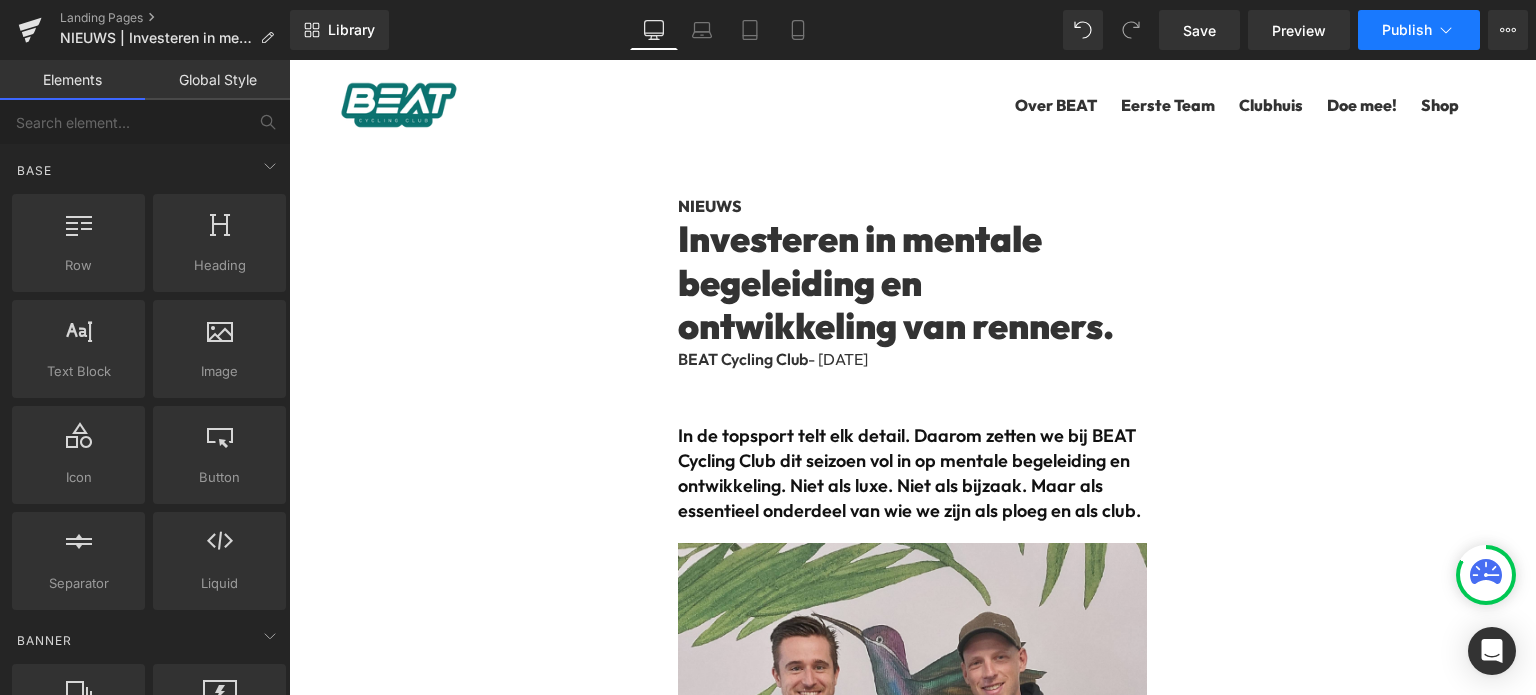click on "Publish" at bounding box center [1407, 30] 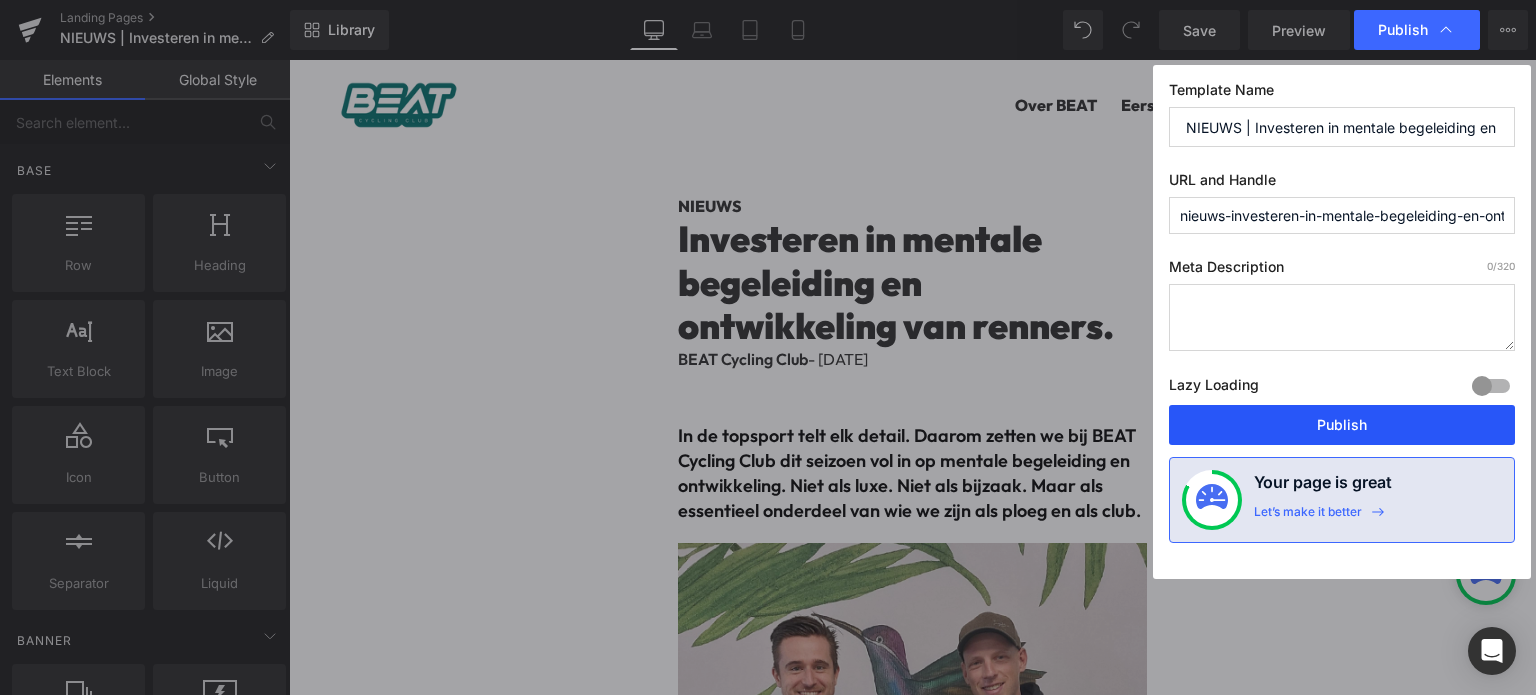 click on "Publish" at bounding box center (1342, 425) 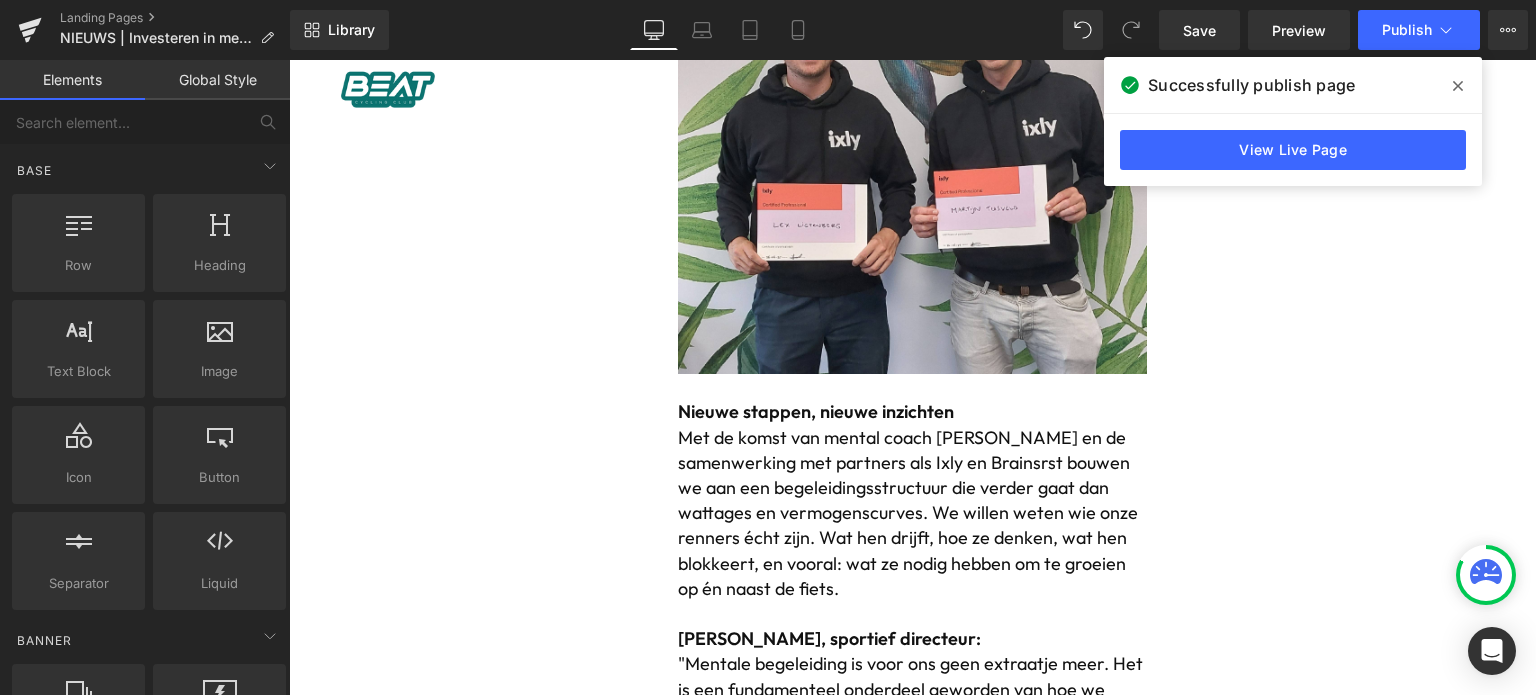 scroll, scrollTop: 900, scrollLeft: 0, axis: vertical 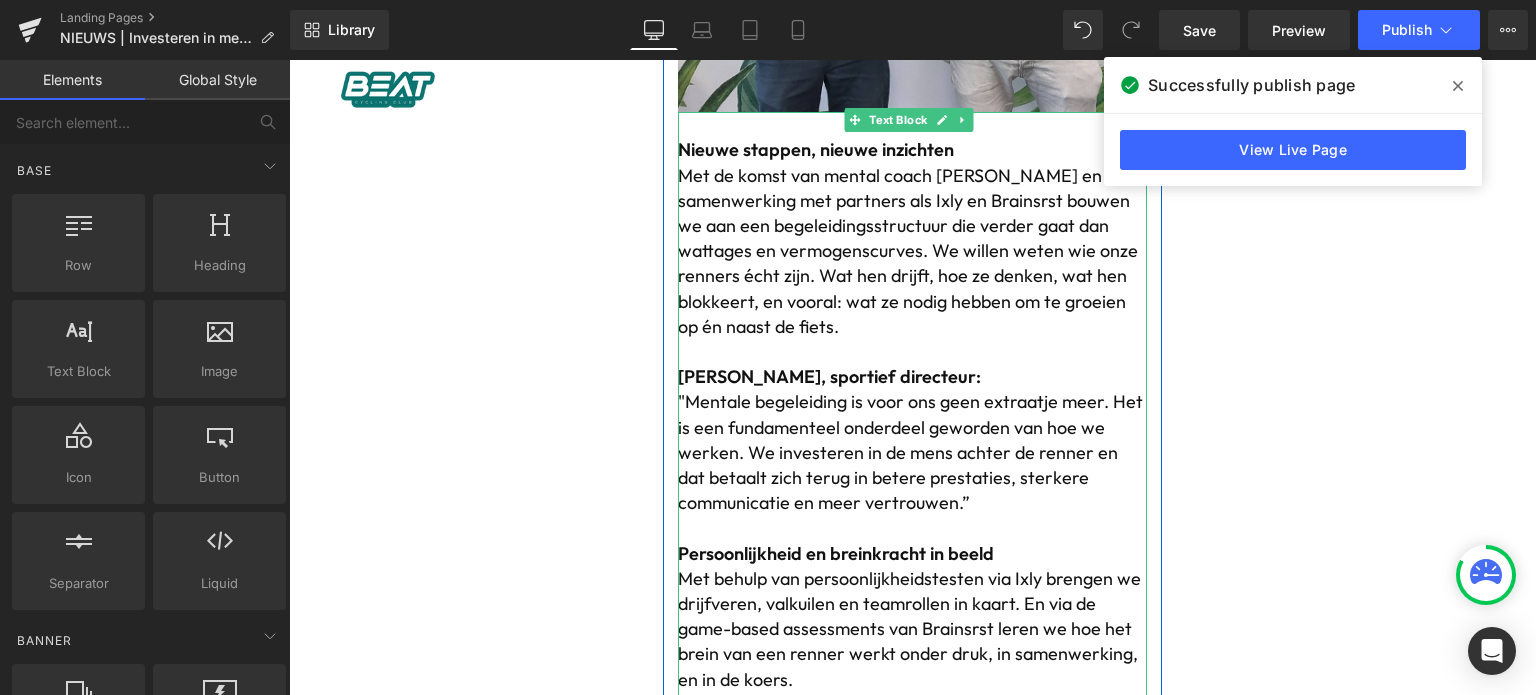 click on "Met de komst van mental coach Lex Ligtenberg en de samenwerking met partners als Ixly en Brainsrst bouwen we aan een begeleidingsstructuur die verder gaat dan wattages en vermogenscurves. We willen weten wie onze renners écht zijn. Wat hen drijft, hoe ze denken, wat hen blokkeert, en vooral: wat ze nodig hebben om te groeien op én naast de fiets." at bounding box center [908, 251] 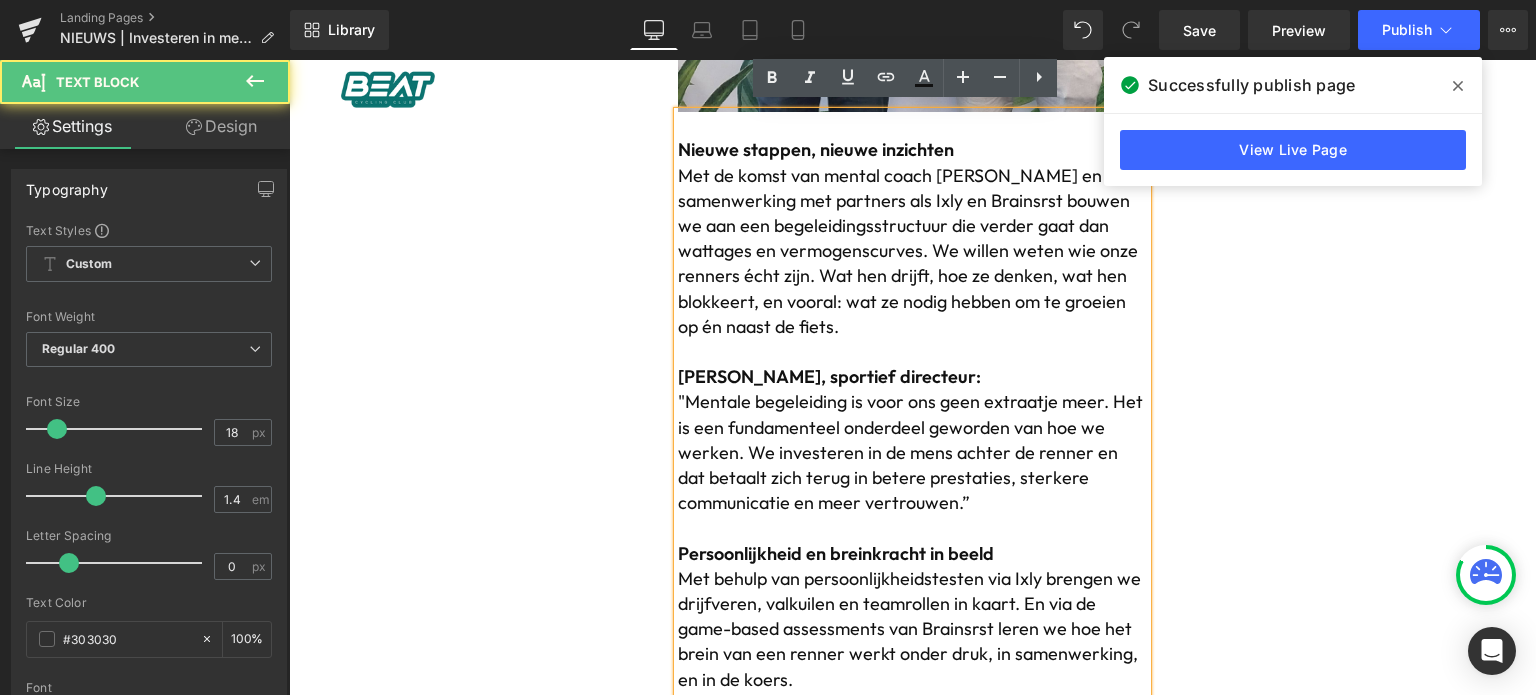 click on "Met de komst van mental coach Lex Ligtenberg en de samenwerking met partners als Ixly en Brainsrst bouwen we aan een begeleidingsstructuur die verder gaat dan wattages en vermogenscurves. We willen weten wie onze renners écht zijn. Wat hen drijft, hoe ze denken, wat hen blokkeert, en vooral: wat ze nodig hebben om te groeien op én naast de fiets." at bounding box center (912, 251) 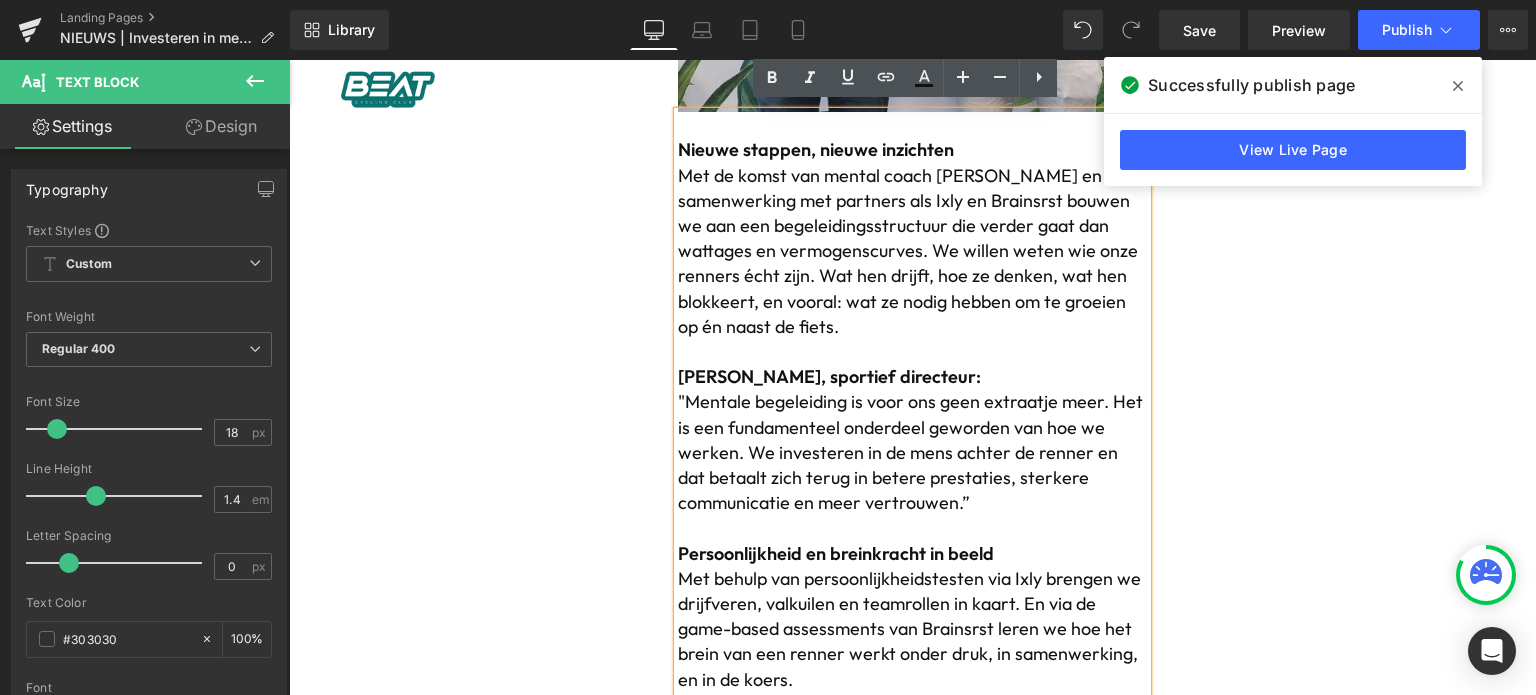 click on "Met de komst van mental coach Lex Ligtenberg en de samenwerking met partners als Ixly en Brainsrst bouwen we aan een begeleidingsstructuur die verder gaat dan wattages en vermogenscurves. We willen weten wie onze renners écht zijn. Wat hen drijft, hoe ze denken, wat hen blokkeert, en vooral: wat ze nodig hebben om te groeien op én naast de fiets." at bounding box center [908, 251] 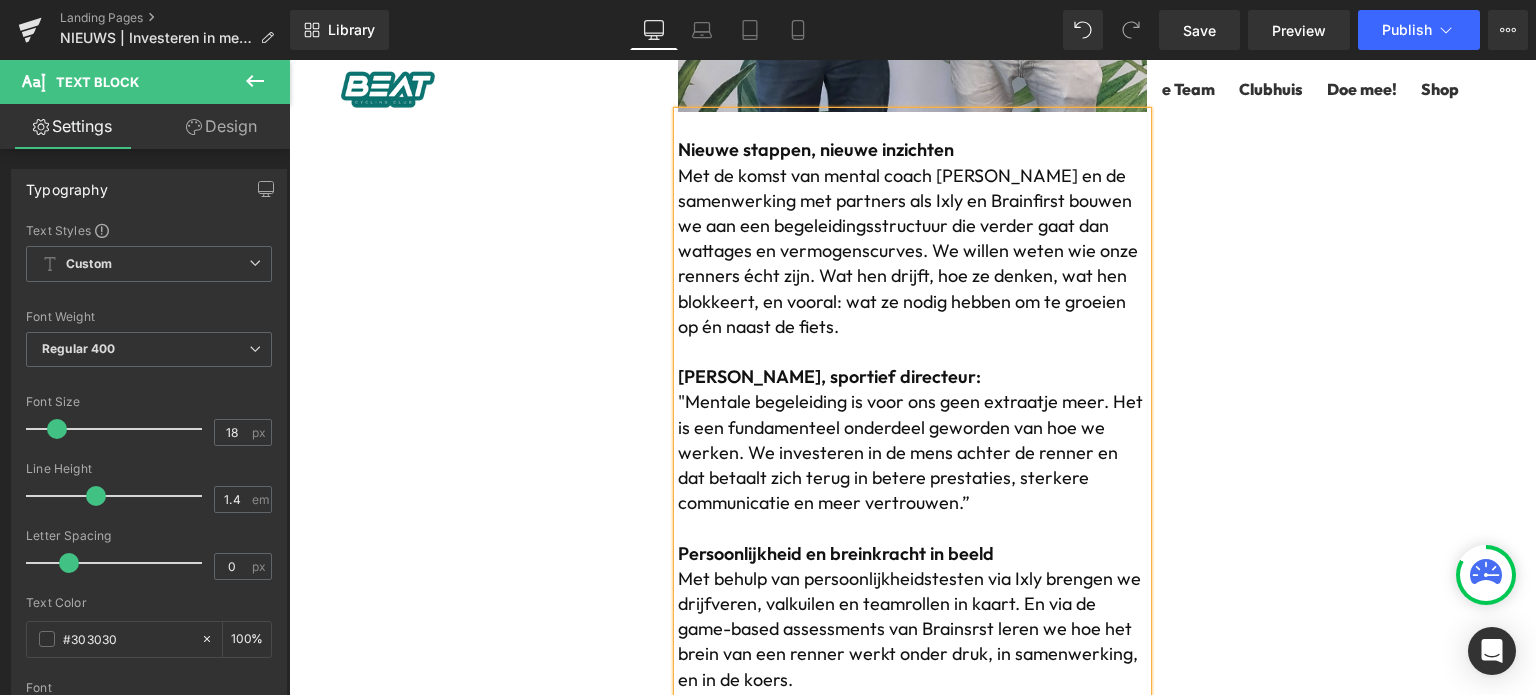 click on "Met de komst van mental coach Lex Ligtenberg en de samenwerking met partners als Ixly en Brainfirst bouwen we aan een begeleidingsstructuur die verder gaat dan wattages en vermogenscurves. We willen weten wie onze renners écht zijn. Wat hen drijft, hoe ze denken, wat hen blokkeert, en vooral: wat ze nodig hebben om te groeien op én naast de fiets." at bounding box center [908, 251] 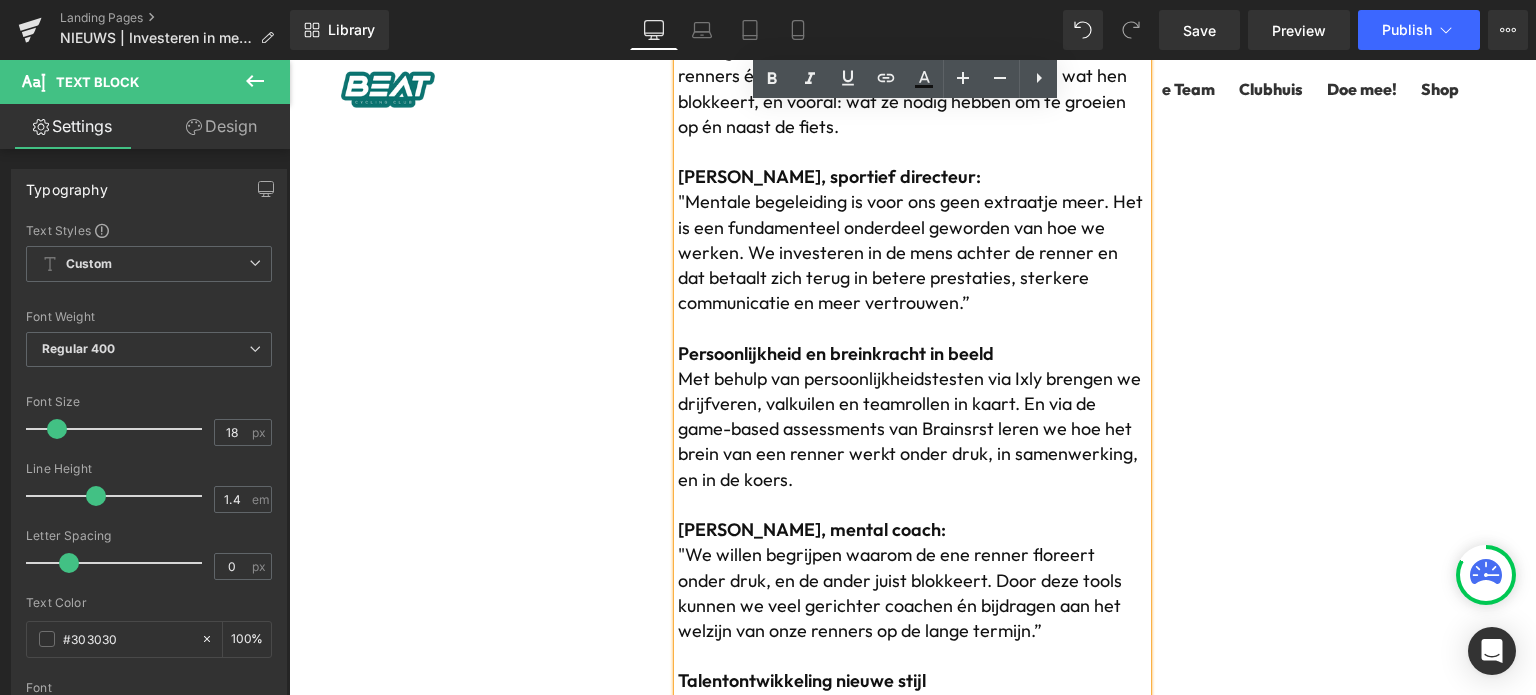 scroll, scrollTop: 900, scrollLeft: 0, axis: vertical 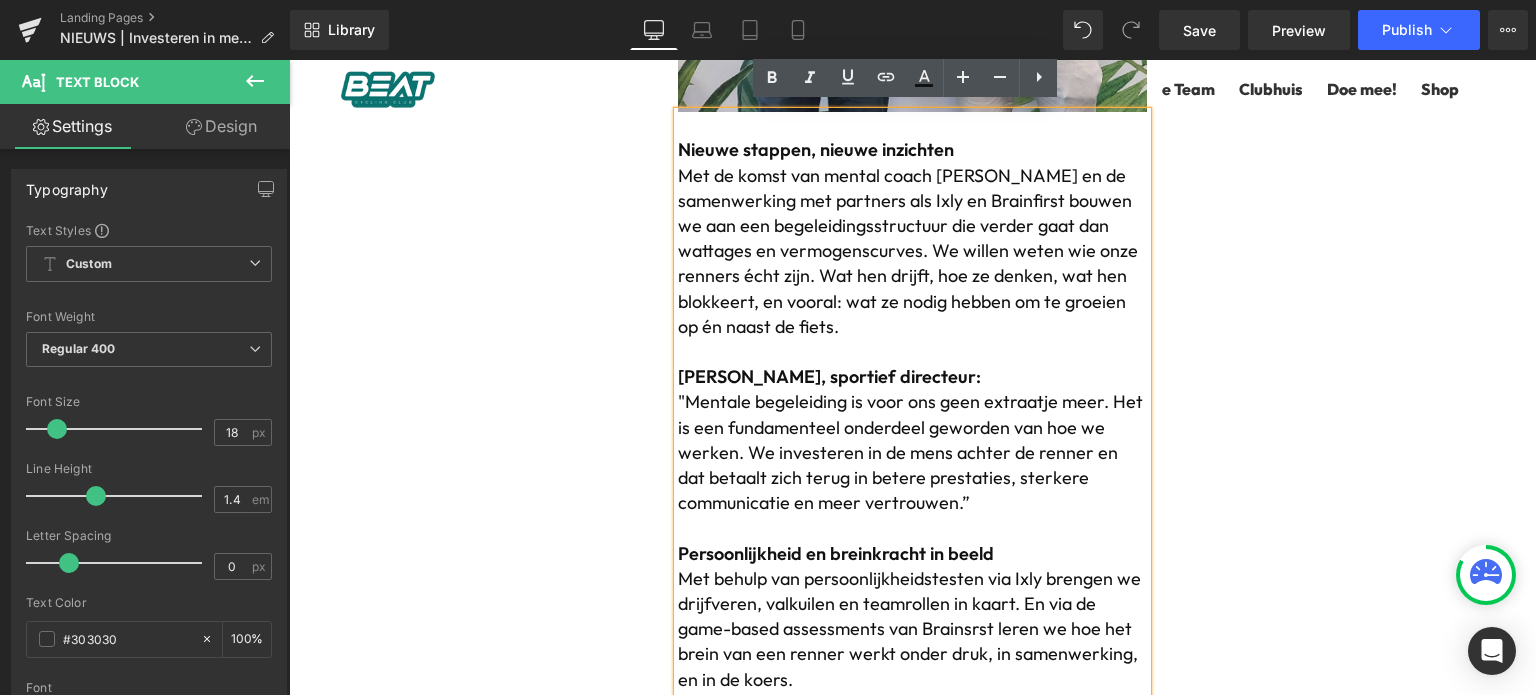 click on "Met de komst van mental coach Lex Ligtenberg en de samenwerking met partners als Ixly en Brainfirst bouwen we aan een begeleidingsstructuur die verder gaat dan wattages en vermogenscurves. We willen weten wie onze renners écht zijn. Wat hen drijft, hoe ze denken, wat hen blokkeert, en vooral: wat ze nodig hebben om te groeien op én naast de fiets." at bounding box center (908, 251) 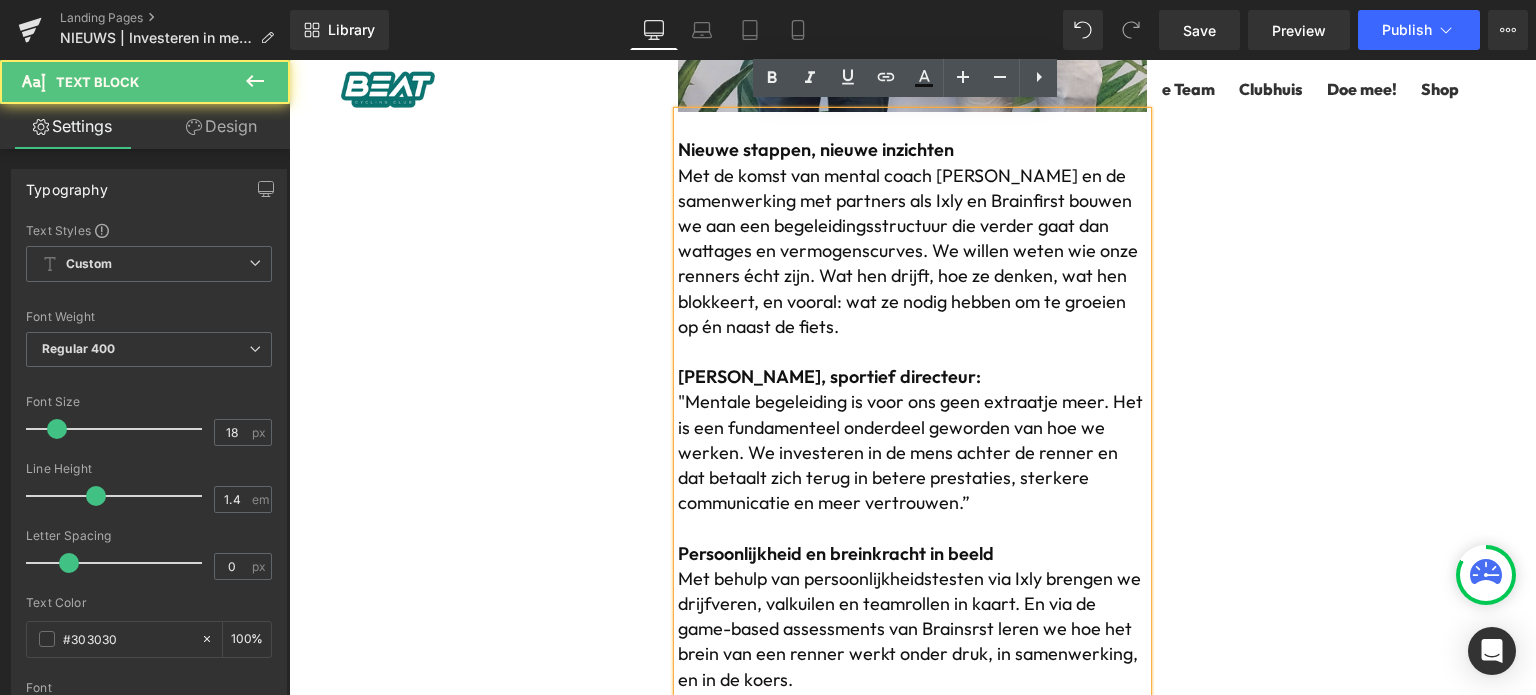 click on "Met de komst van mental coach Lex Ligtenberg en de samenwerking met partners als Ixly en Brainfirst bouwen we aan een begeleidingsstructuur die verder gaat dan wattages en vermogenscurves. We willen weten wie onze renners écht zijn. Wat hen drijft, hoe ze denken, wat hen blokkeert, en vooral: wat ze nodig hebben om te groeien op én naast de fiets." at bounding box center (908, 251) 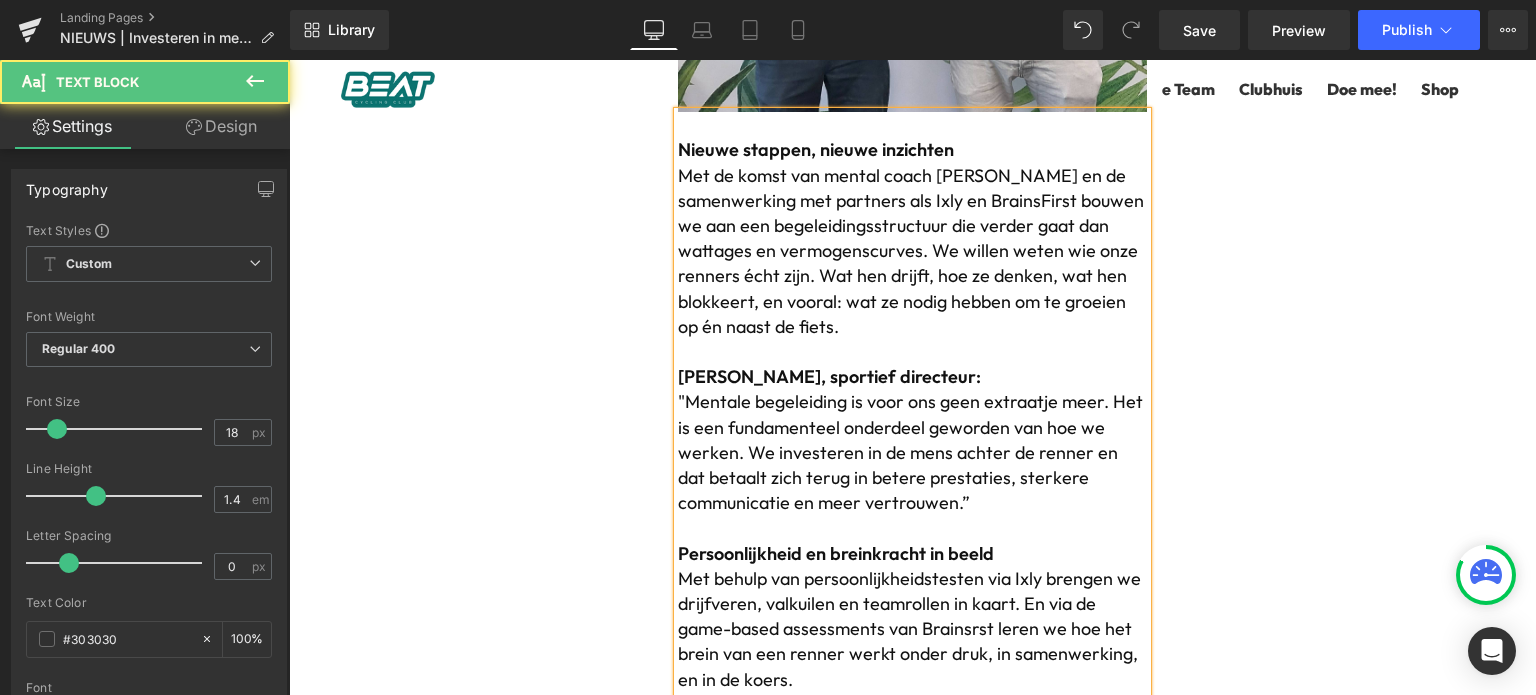 click on "Met de komst van mental coach Lex Ligtenberg en de samenwerking met partners als Ixly en BrainsFirst bouwen we aan een begeleidingsstructuur die verder gaat dan wattages en vermogenscurves. We willen weten wie onze renners écht zijn. Wat hen drijft, hoe ze denken, wat hen blokkeert, en vooral: wat ze nodig hebben om te groeien op én naast de fiets." at bounding box center [911, 251] 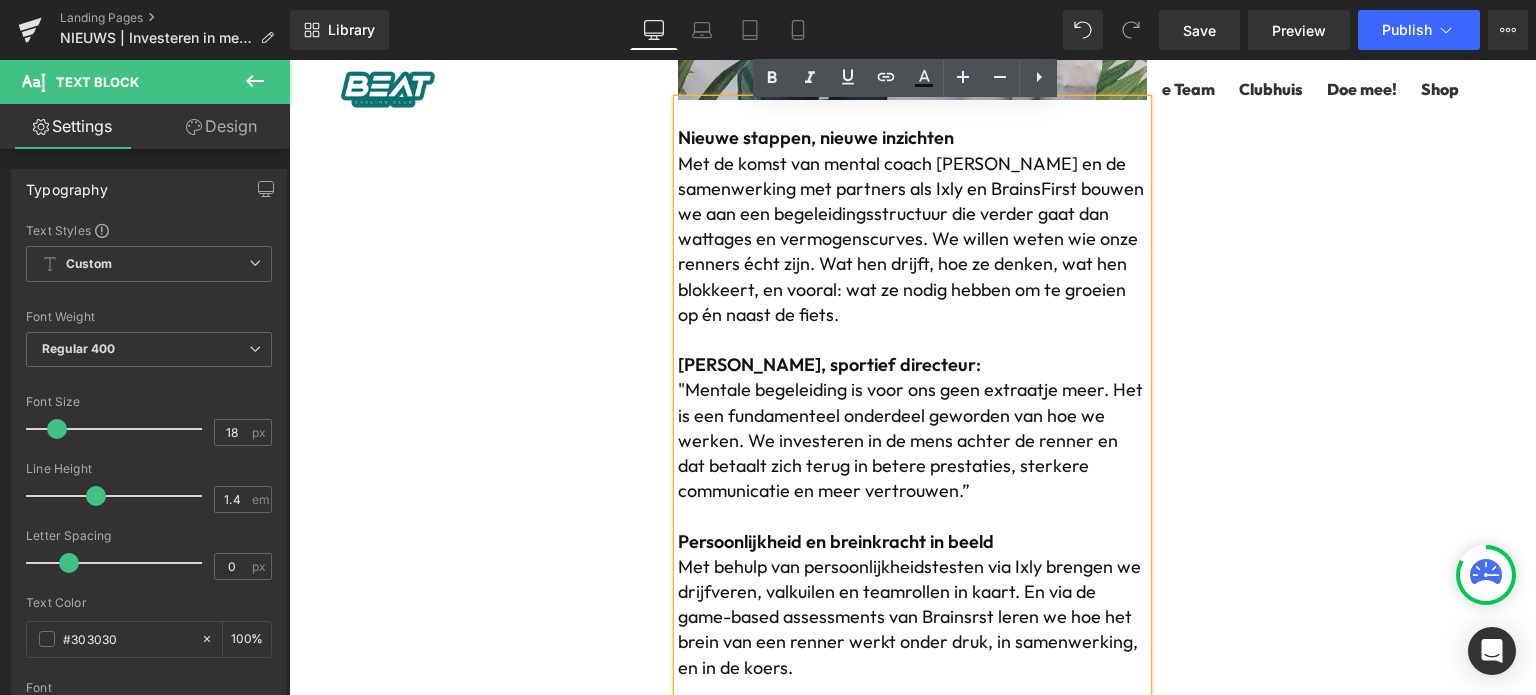 scroll, scrollTop: 1000, scrollLeft: 0, axis: vertical 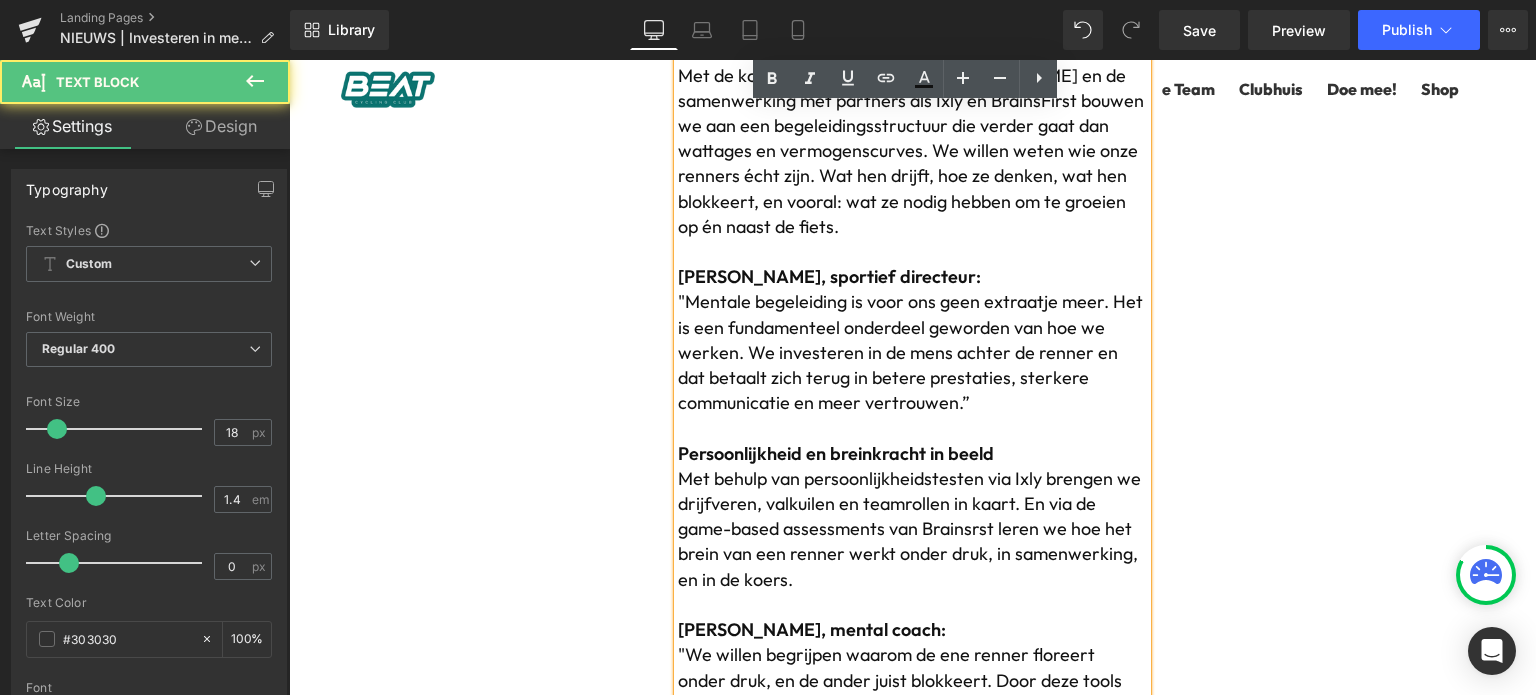 click on ""Mentale begeleiding is voor ons geen extraatje meer. Het is een fundamenteel onderdeel geworden van hoe we werken. We investeren in de mens achter de renner en dat betaalt zich terug in betere prestaties, sterkere communicatie en meer vertrouwen.”" at bounding box center [912, 352] 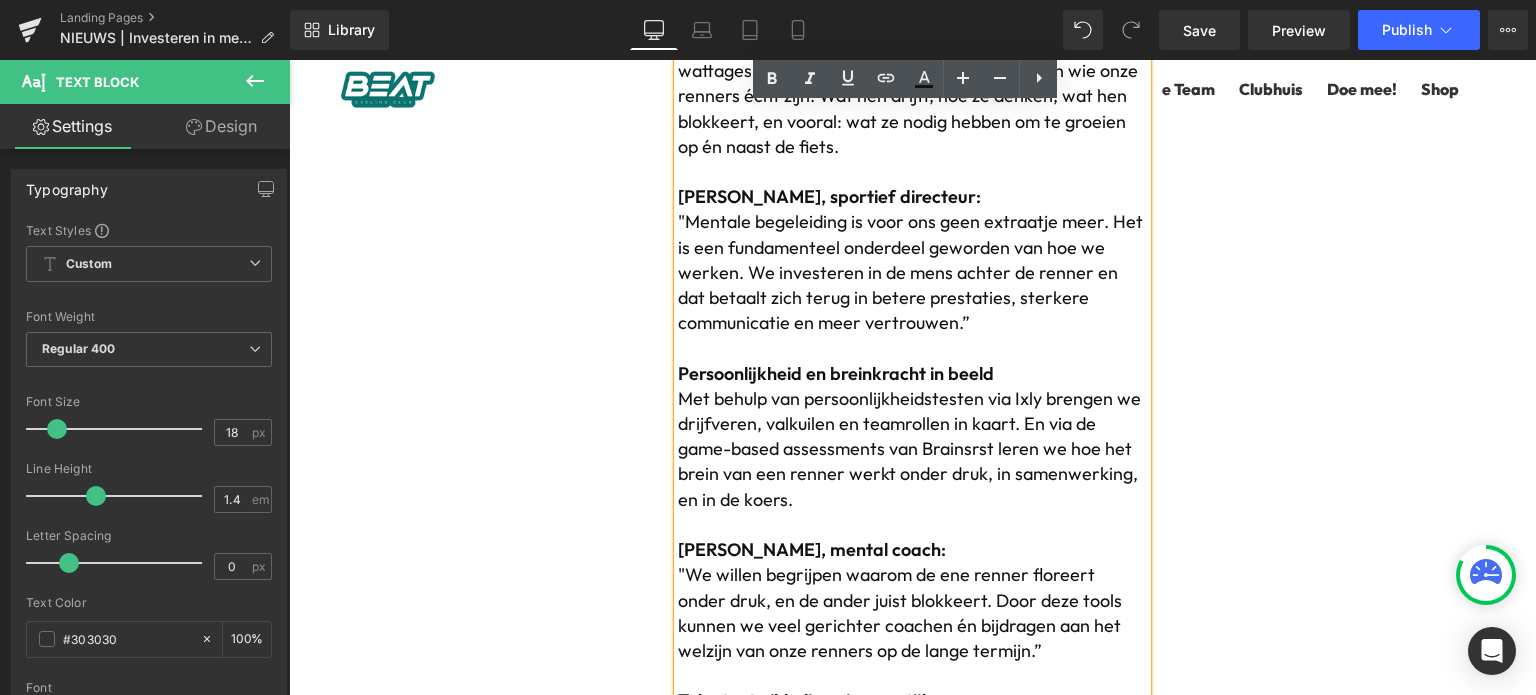 scroll, scrollTop: 1200, scrollLeft: 0, axis: vertical 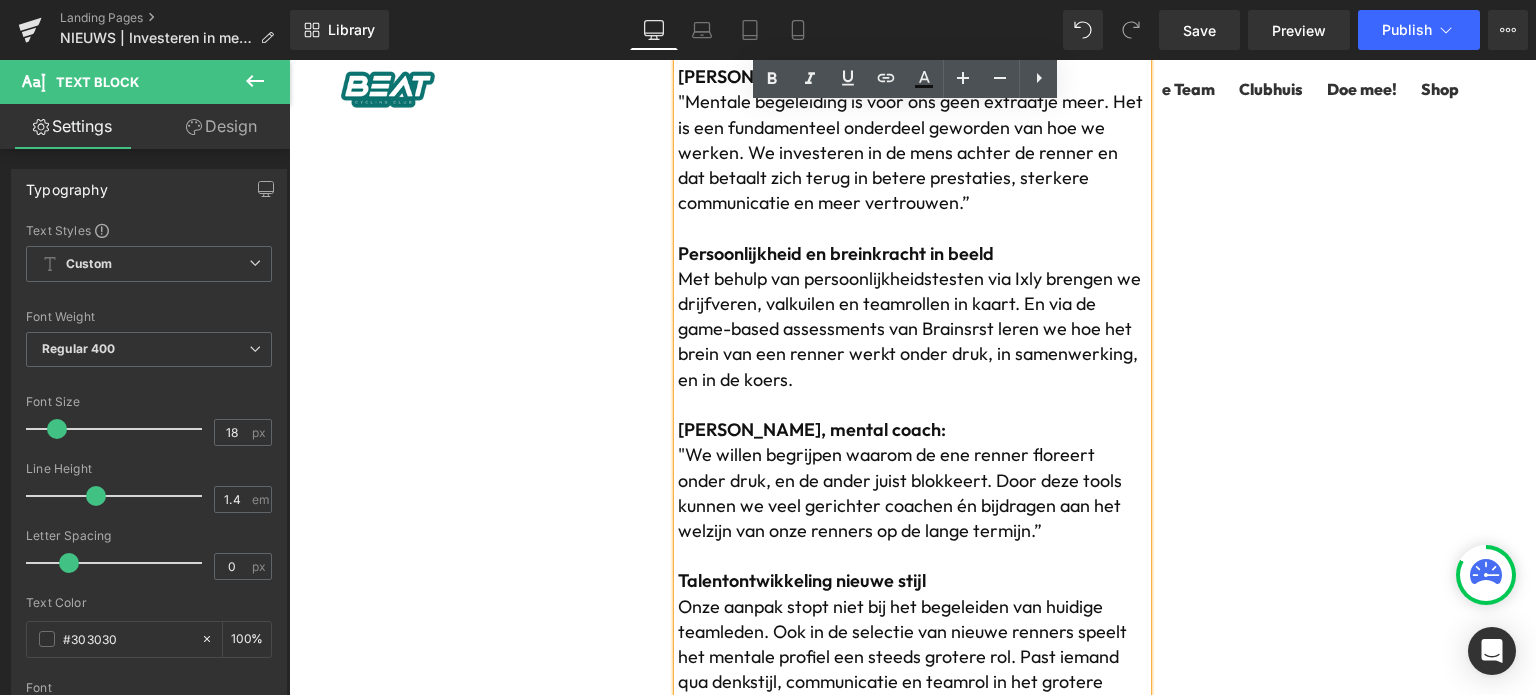 click on "Met behulp van persoonlijkheidstesten via Ixly brengen we drijfveren, valkuilen en teamrollen in kaart. En via de game-based assessments van Brainsrst leren we hoe het brein van een renner werkt onder druk, in samenwerking, en in de koers." at bounding box center (909, 329) 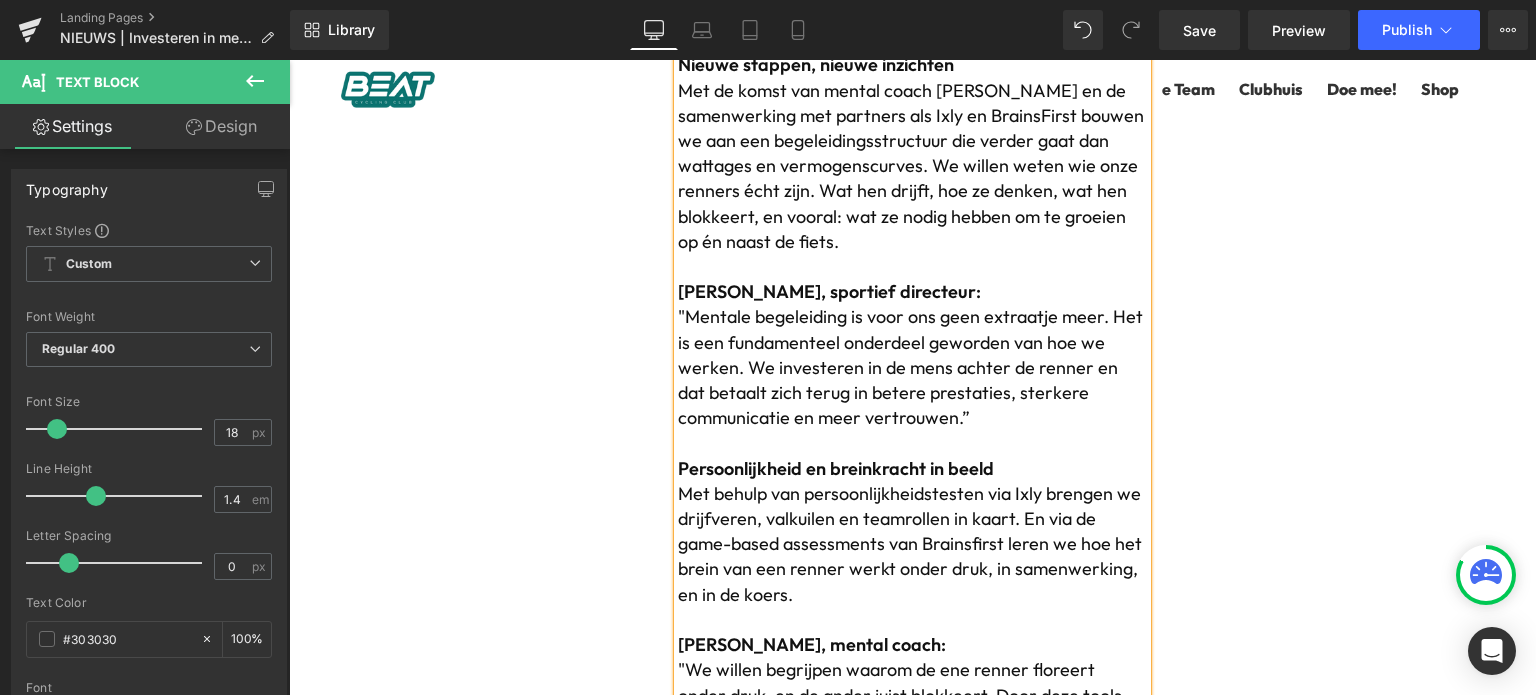 scroll, scrollTop: 800, scrollLeft: 0, axis: vertical 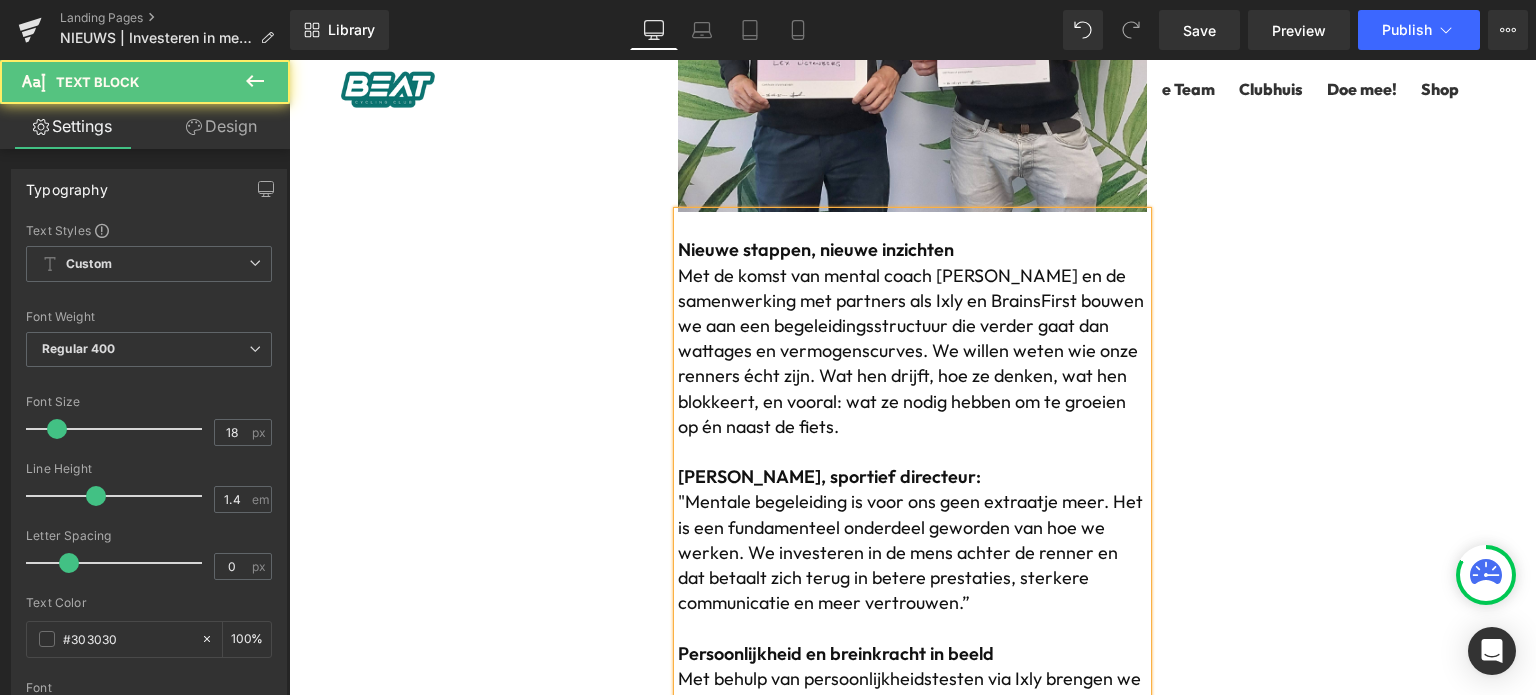 click on "Met de komst van mental coach Lex Ligtenberg en de samenwerking met partners als Ixly en BrainsFirst bouwen we aan een begeleidingsstructuur die verder gaat dan wattages en vermogenscurves. We willen weten wie onze renners écht zijn. Wat hen drijft, hoe ze denken, wat hen blokkeert, en vooral: wat ze nodig hebben om te groeien op én naast de fiets." at bounding box center (911, 351) 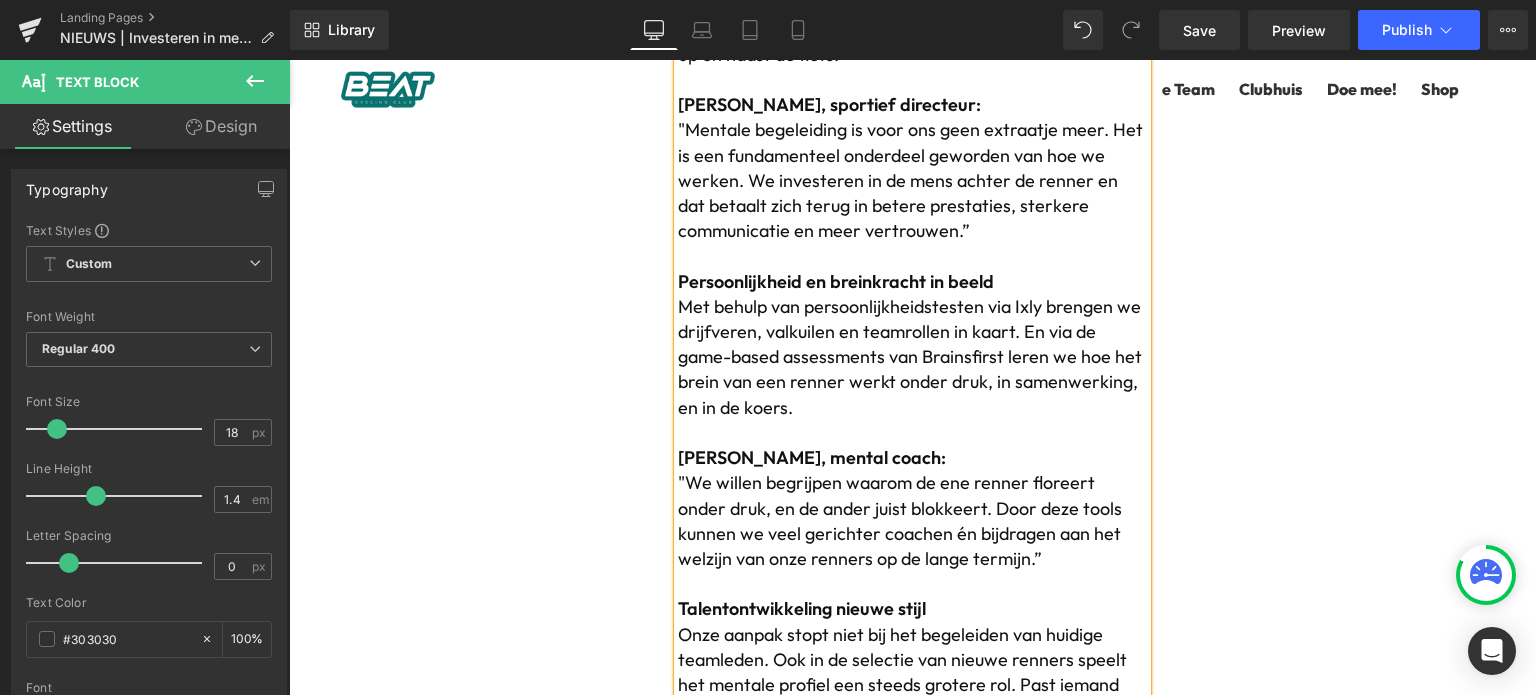 scroll, scrollTop: 1200, scrollLeft: 0, axis: vertical 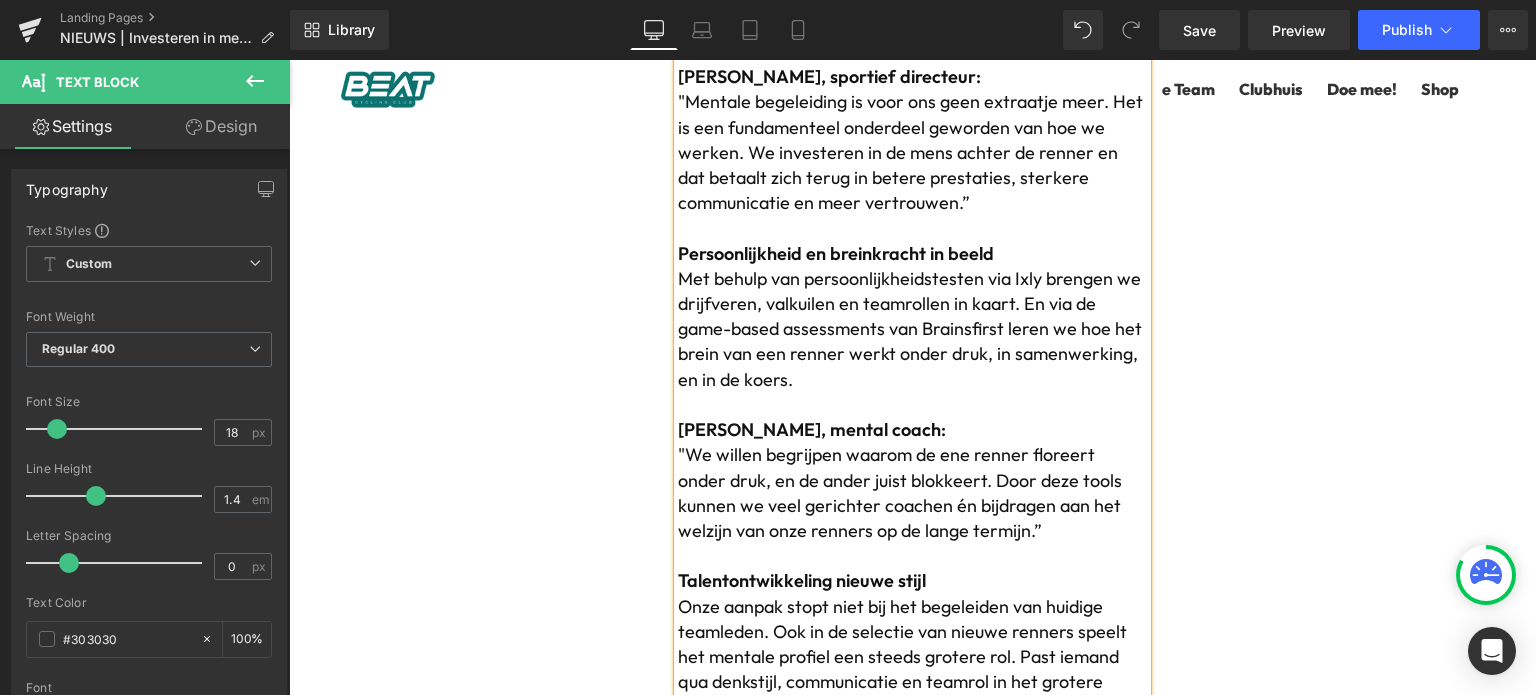click on "Met behulp van persoonlijkheidstesten via Ixly brengen we drijfveren, valkuilen en teamrollen in kaart. En via de game-based assessments van Brainsfirst leren we hoe het brein van een renner werkt onder druk, in samenwerking, en in de koers." at bounding box center [912, 329] 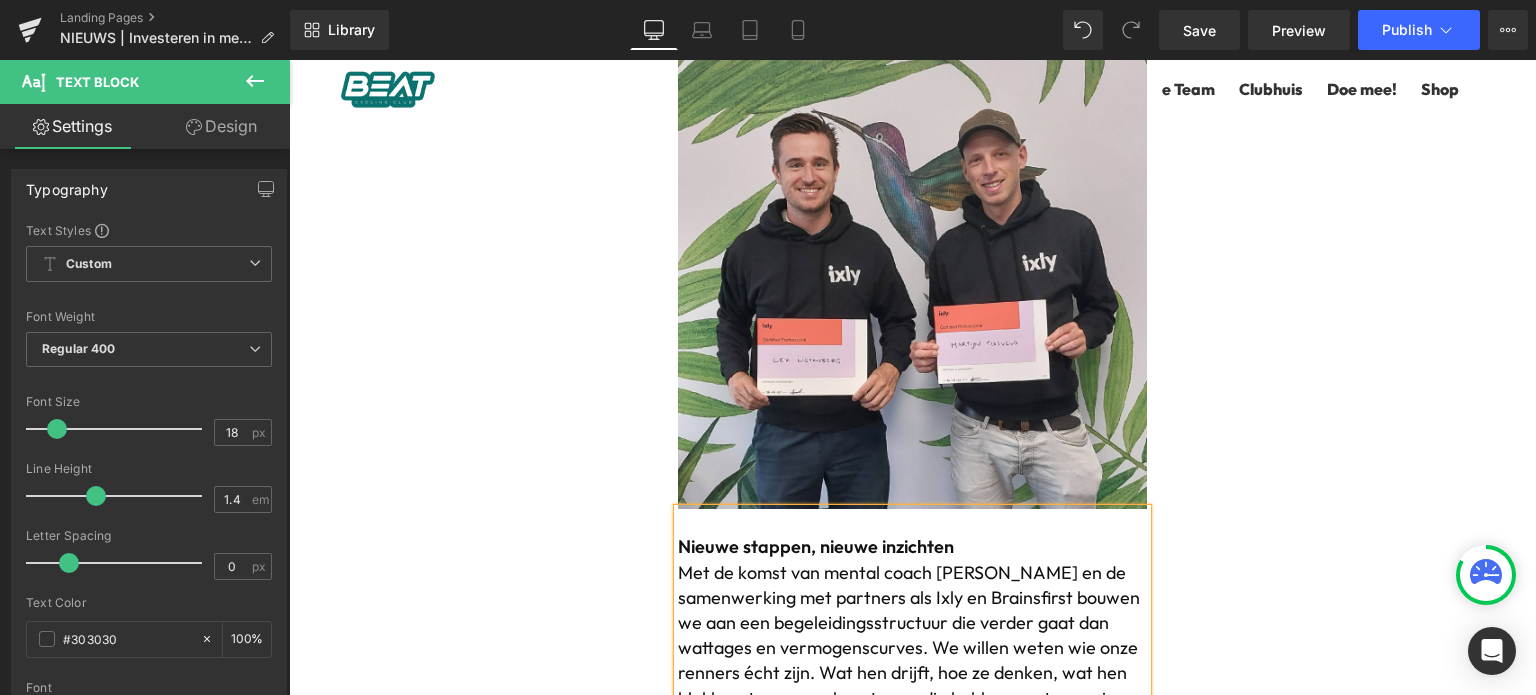 scroll, scrollTop: 0, scrollLeft: 0, axis: both 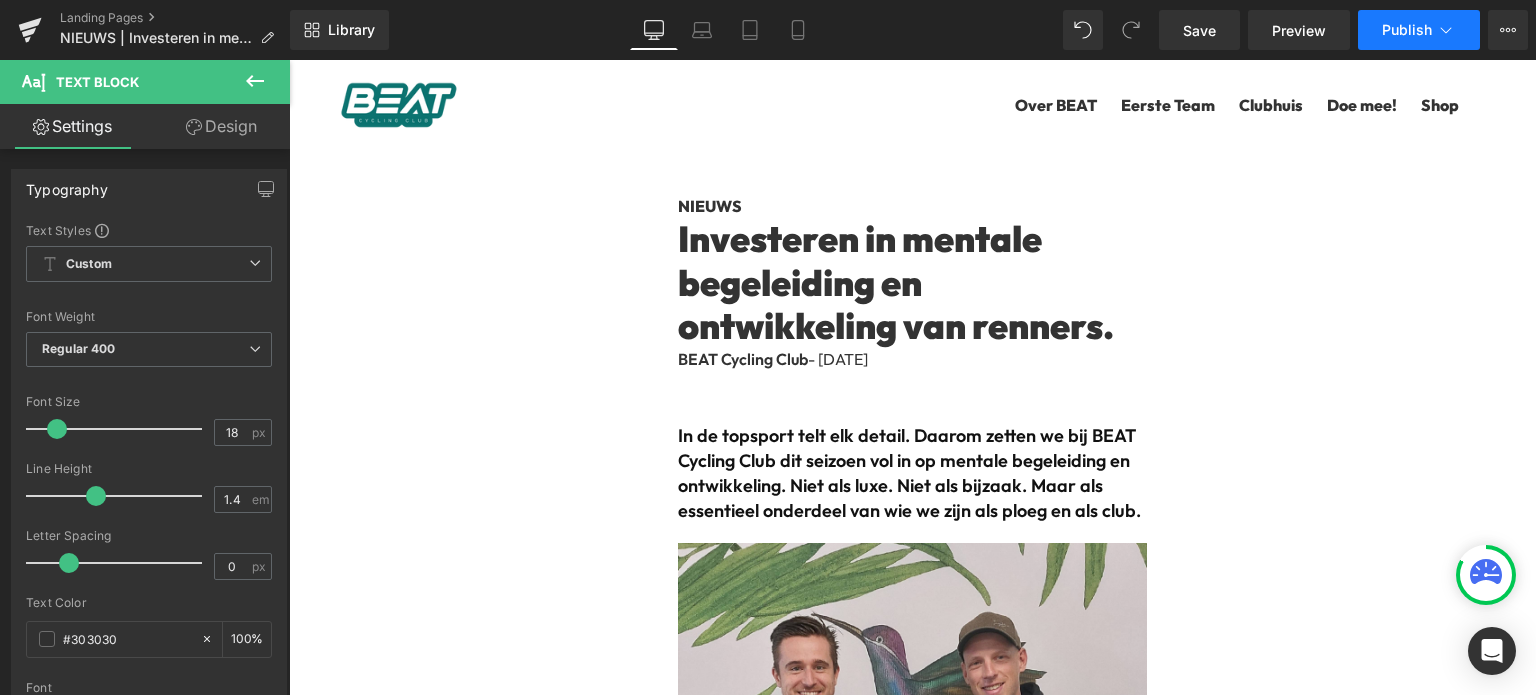 click on "Publish" at bounding box center (1407, 30) 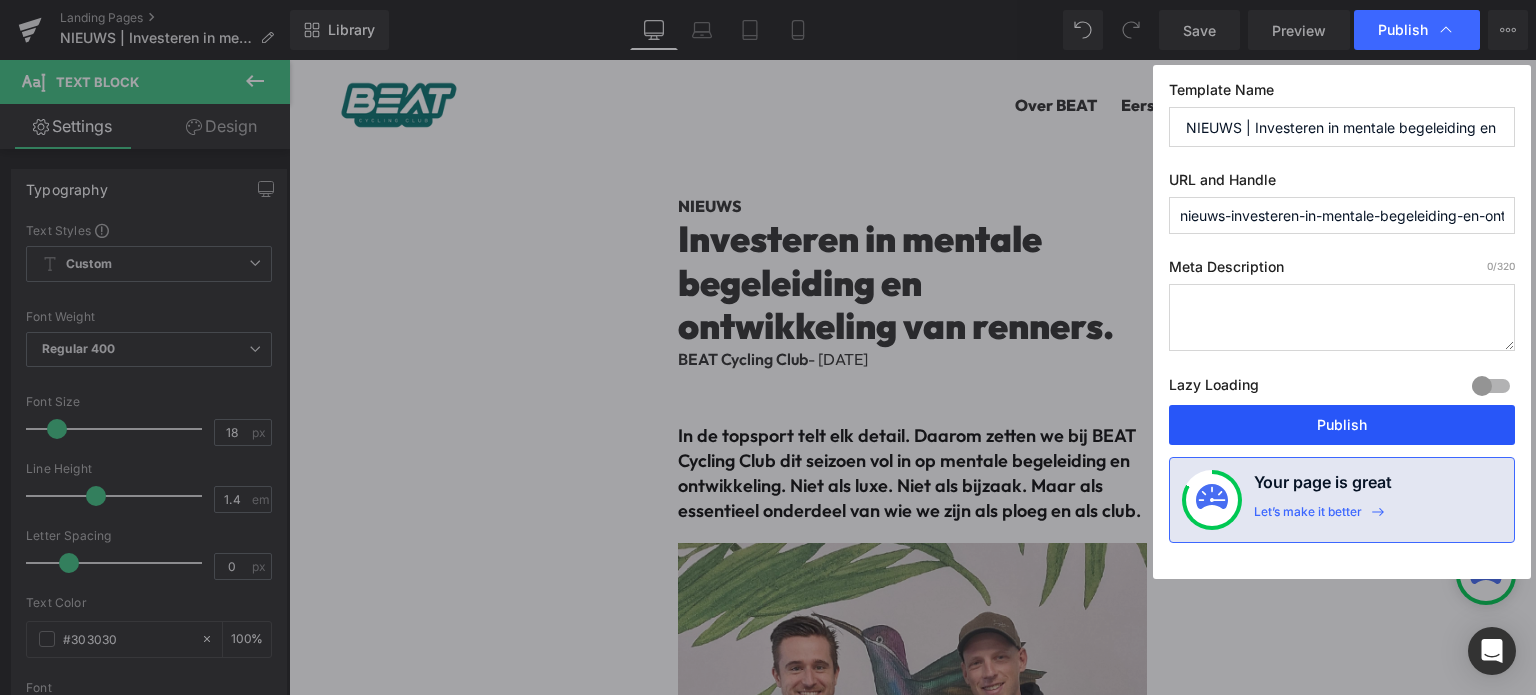 click on "Publish" at bounding box center [1342, 425] 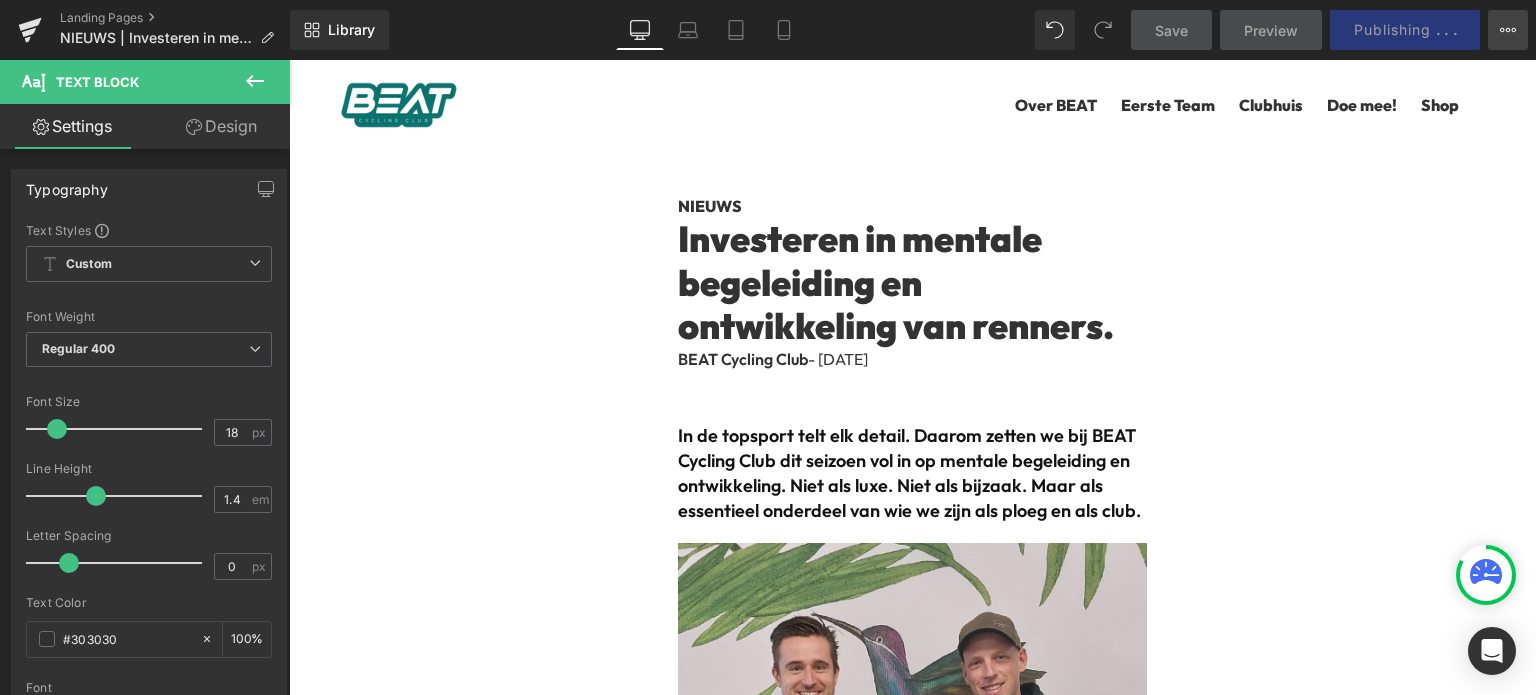 click on "View Live Page View with current Template Save Template to Library Schedule Publish  Optimize  Publish Settings Shortcuts" at bounding box center (1508, 30) 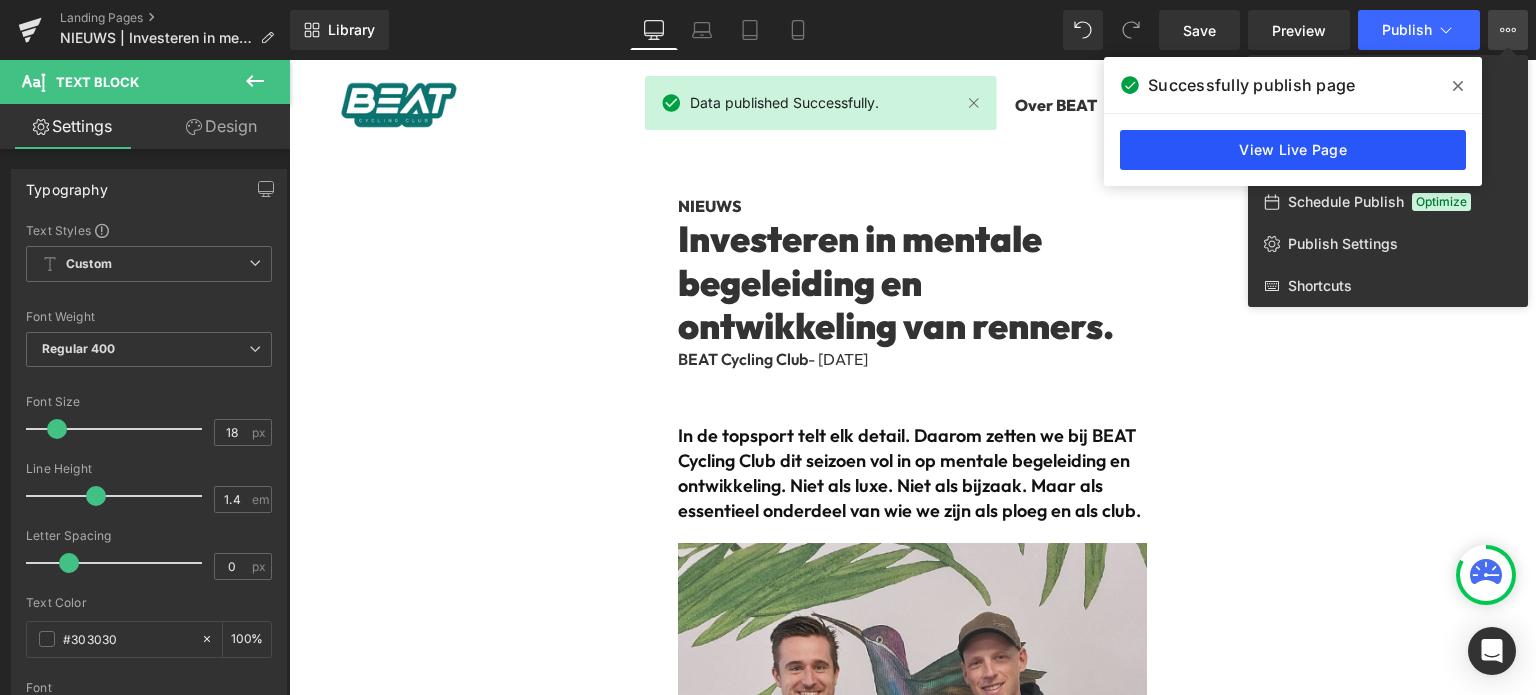 click on "View Live Page" at bounding box center [1293, 150] 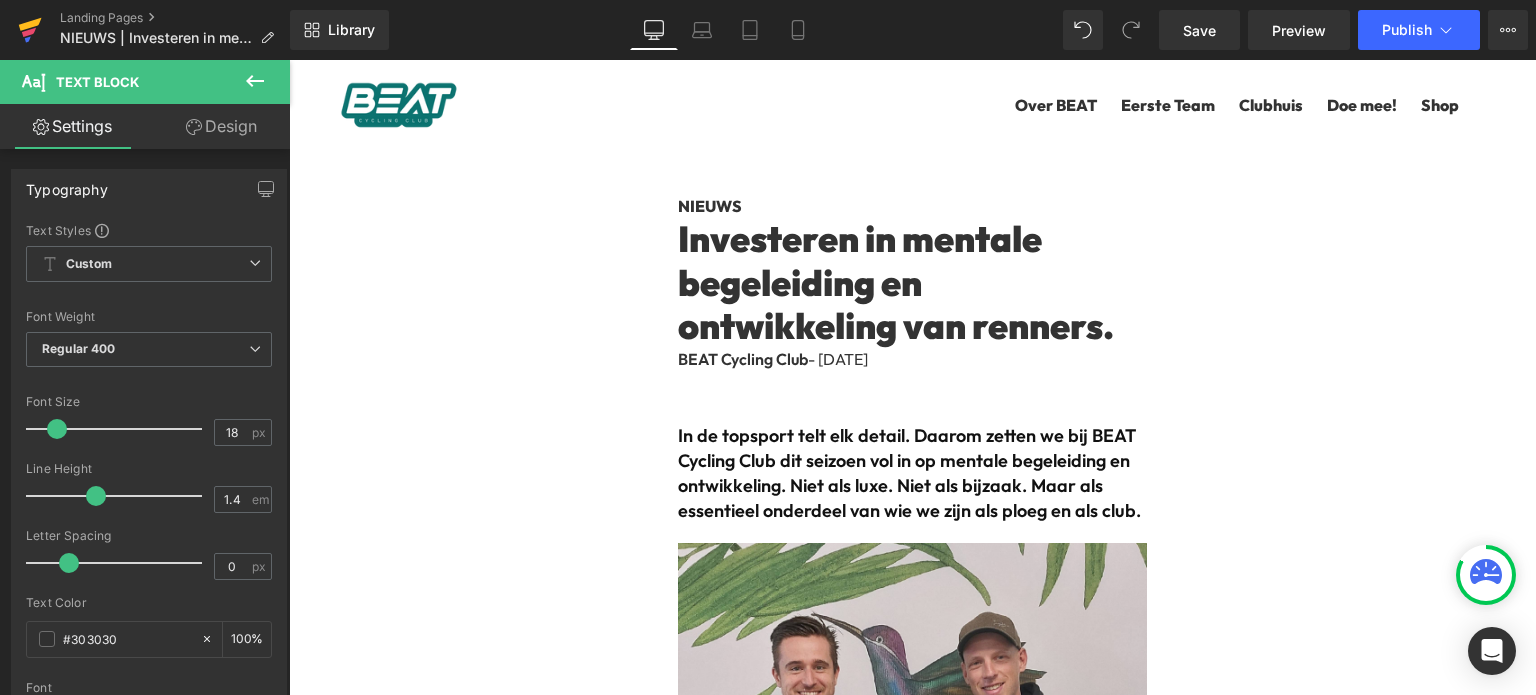 click 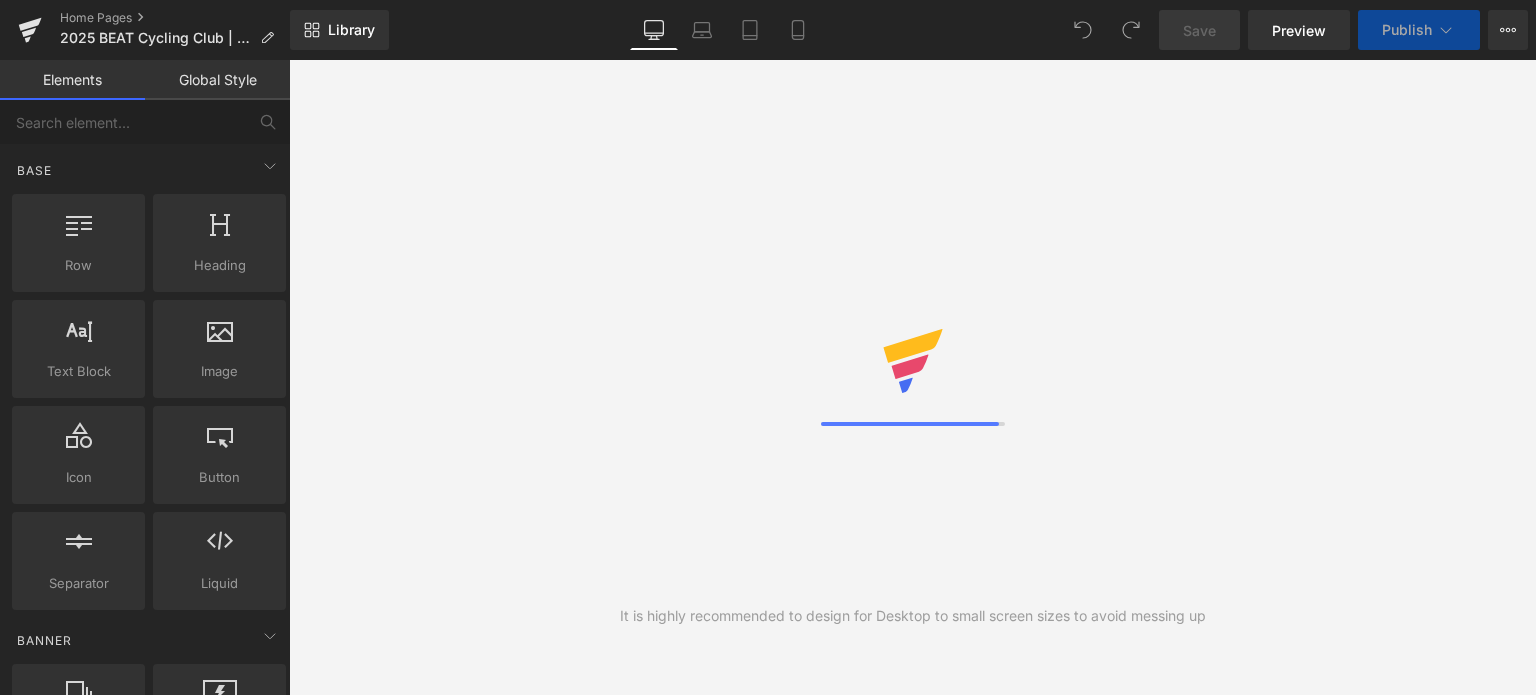scroll, scrollTop: 0, scrollLeft: 0, axis: both 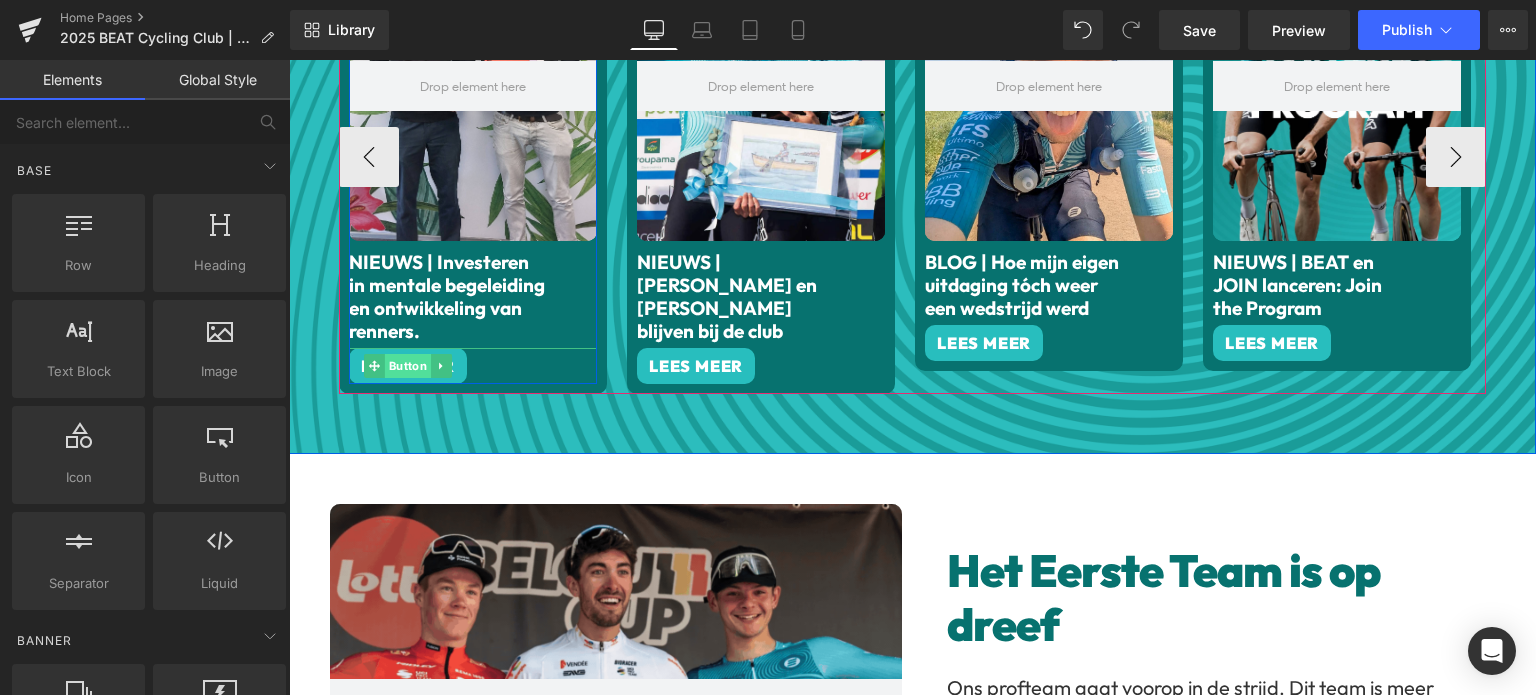 click on "Button" at bounding box center [408, 366] 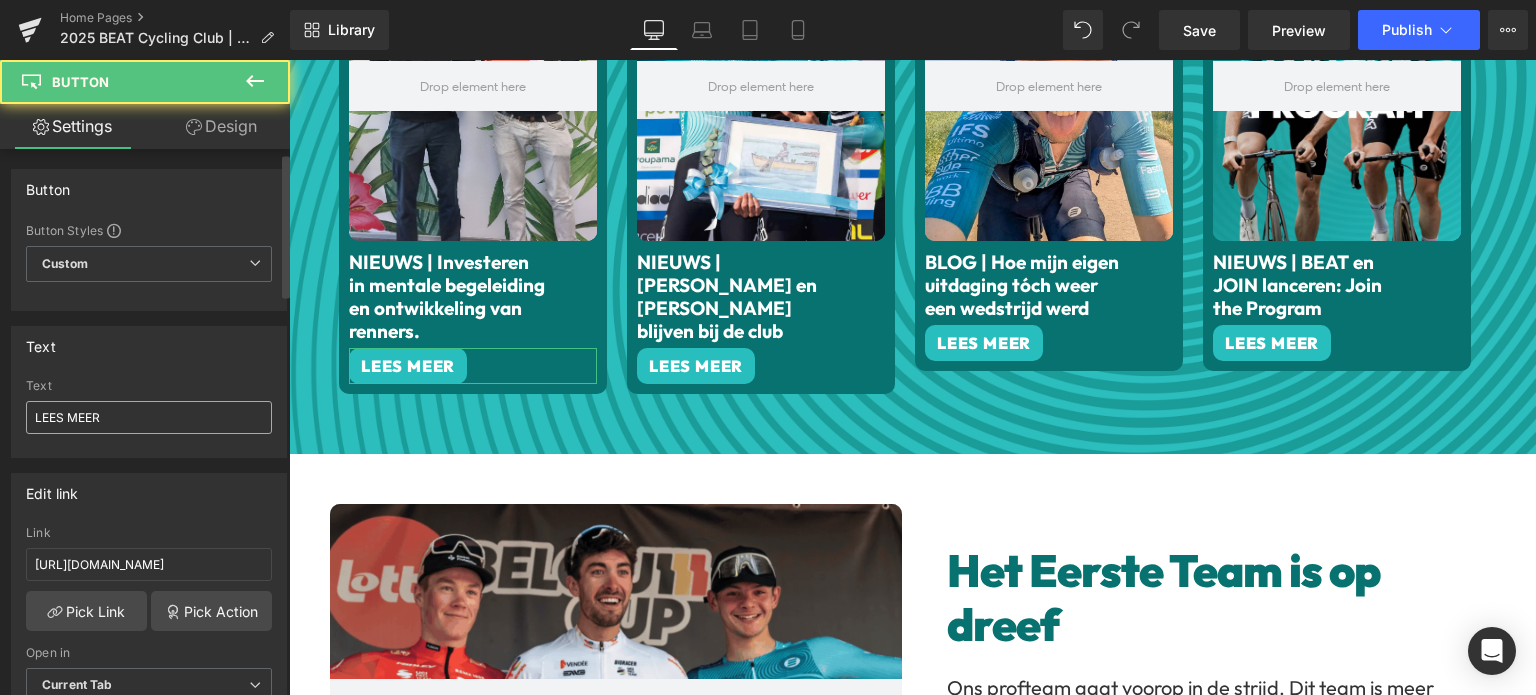scroll, scrollTop: 100, scrollLeft: 0, axis: vertical 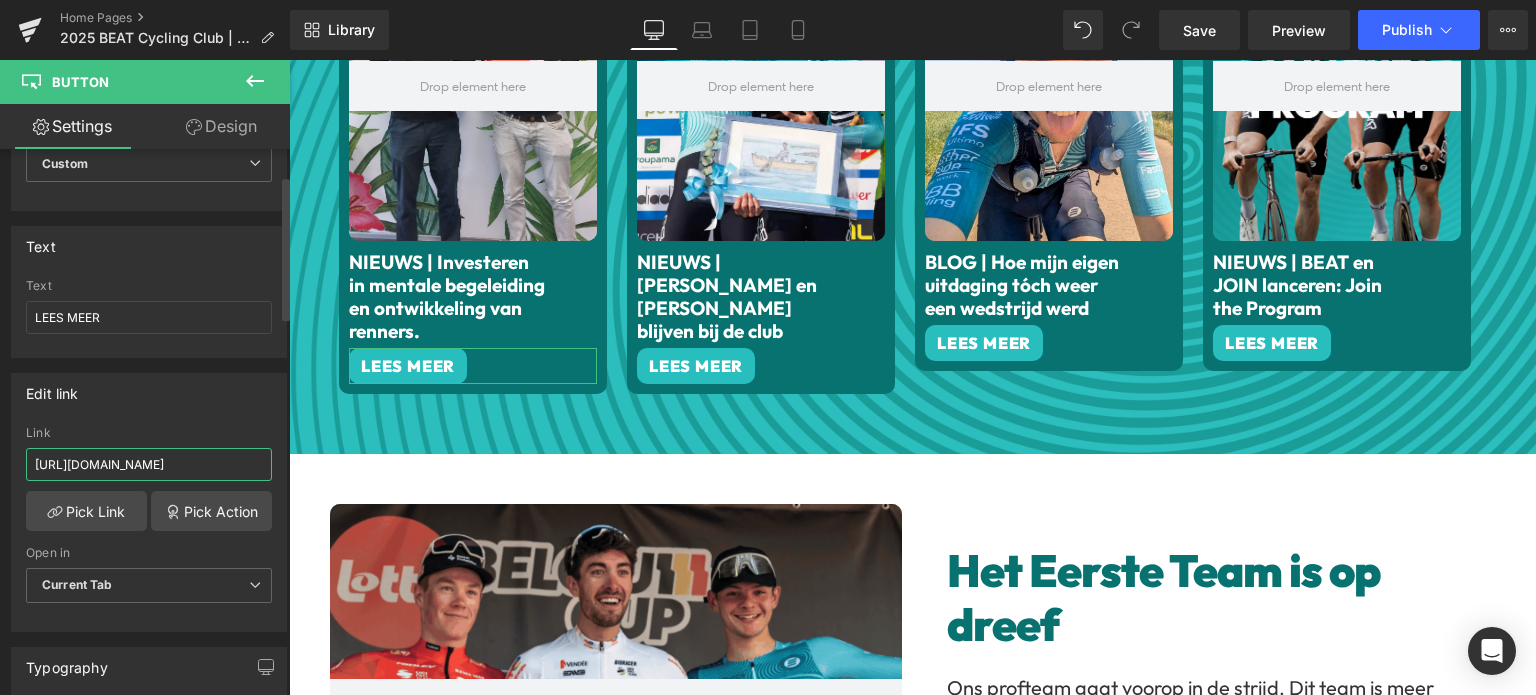 drag, startPoint x: 180, startPoint y: 462, endPoint x: 0, endPoint y: 464, distance: 180.01111 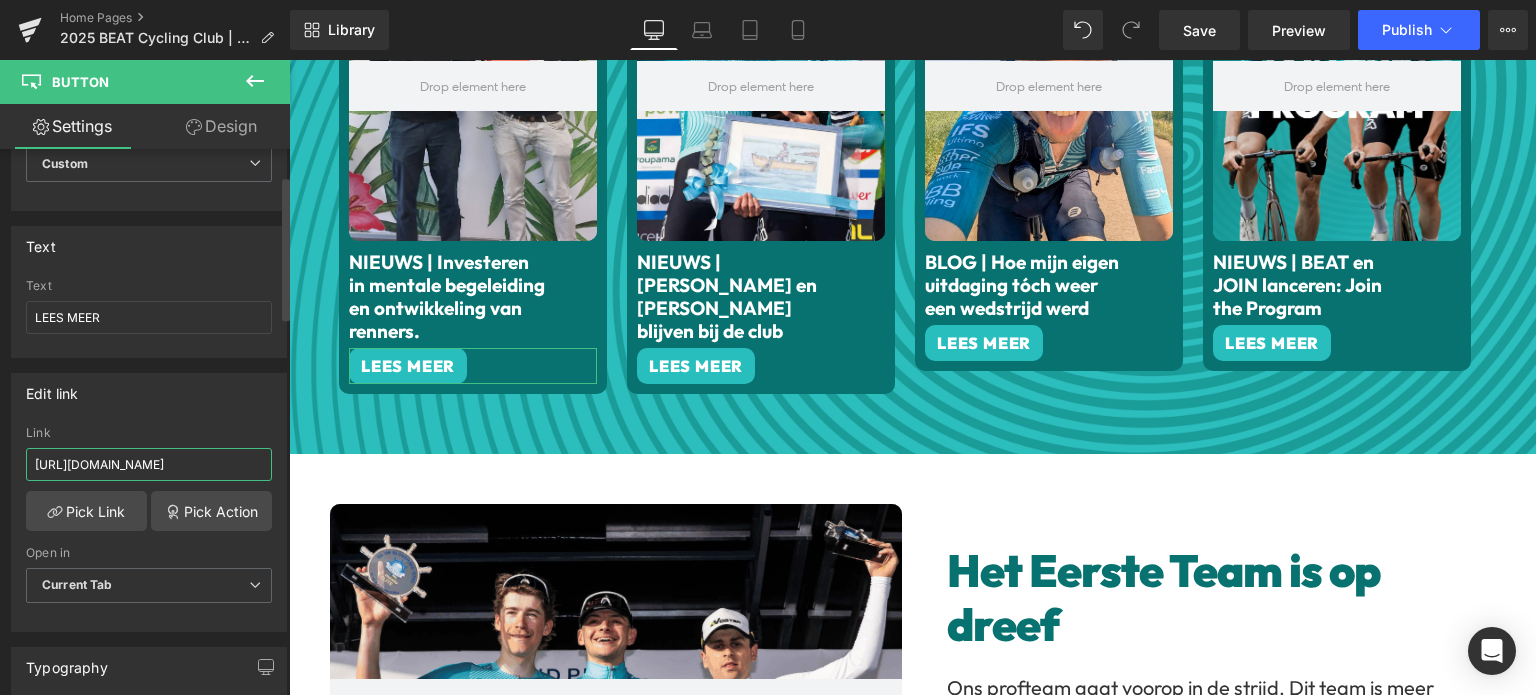 click on "Edit link [URL][DOMAIN_NAME] Link [URL][DOMAIN_NAME]  Pick Link  Pick Action Current Tab New Tab Open in
Current Tab
Current Tab New Tab" at bounding box center [149, 495] 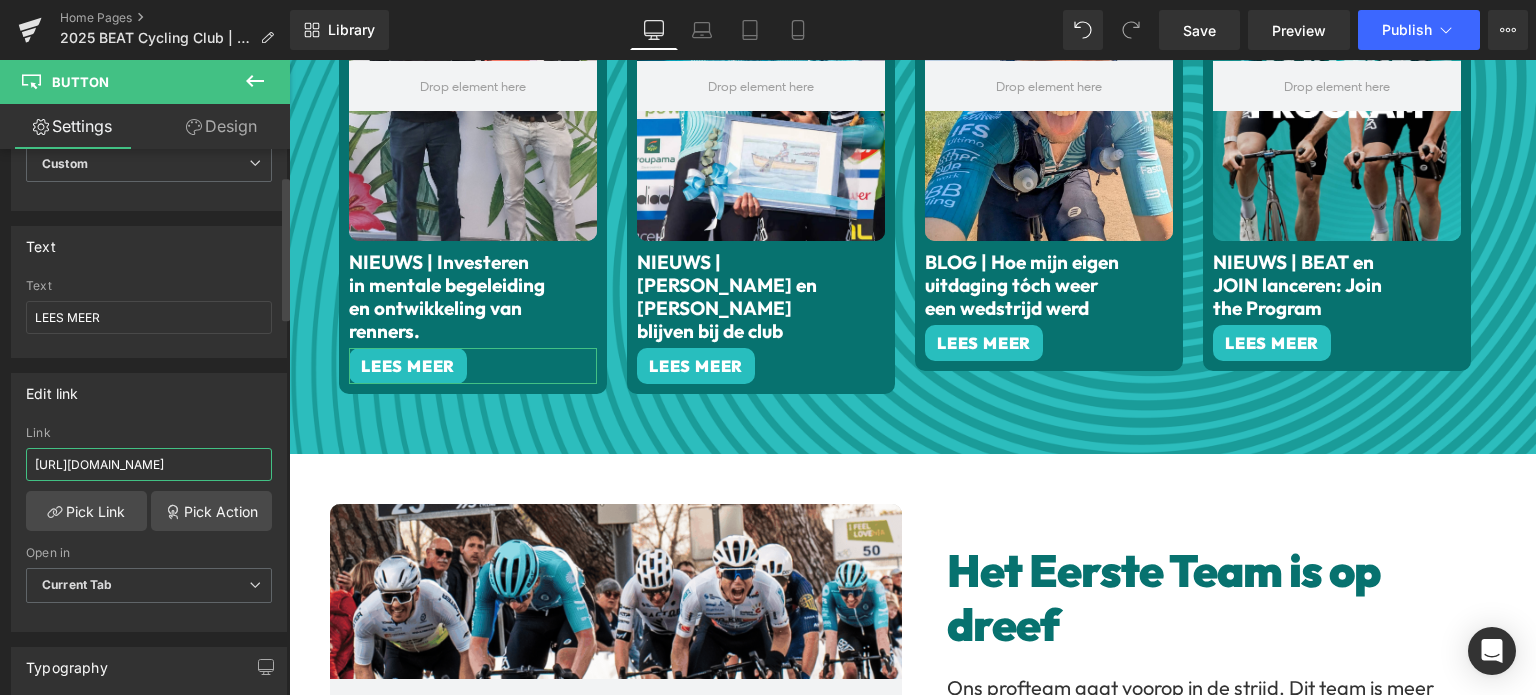 scroll, scrollTop: 0, scrollLeft: 0, axis: both 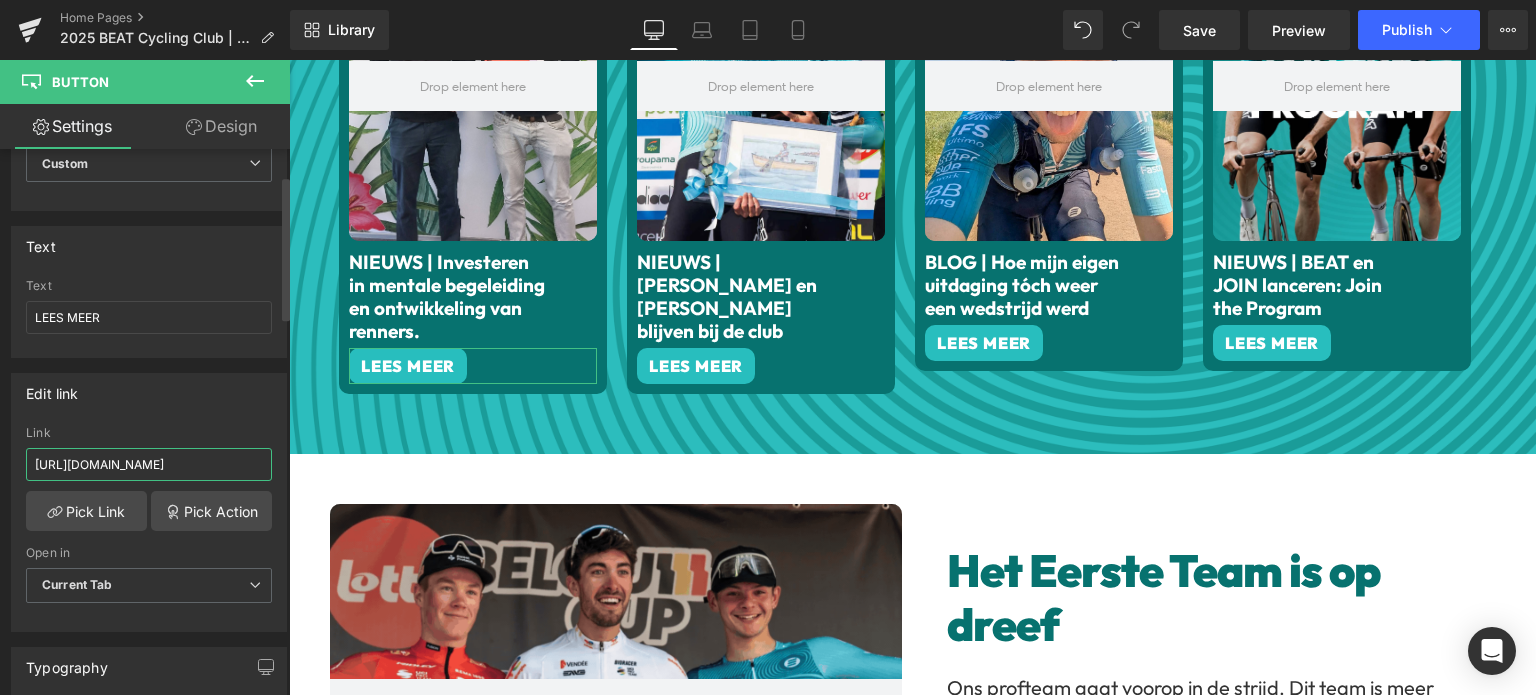 click on "[URL][DOMAIN_NAME]" at bounding box center (149, 464) 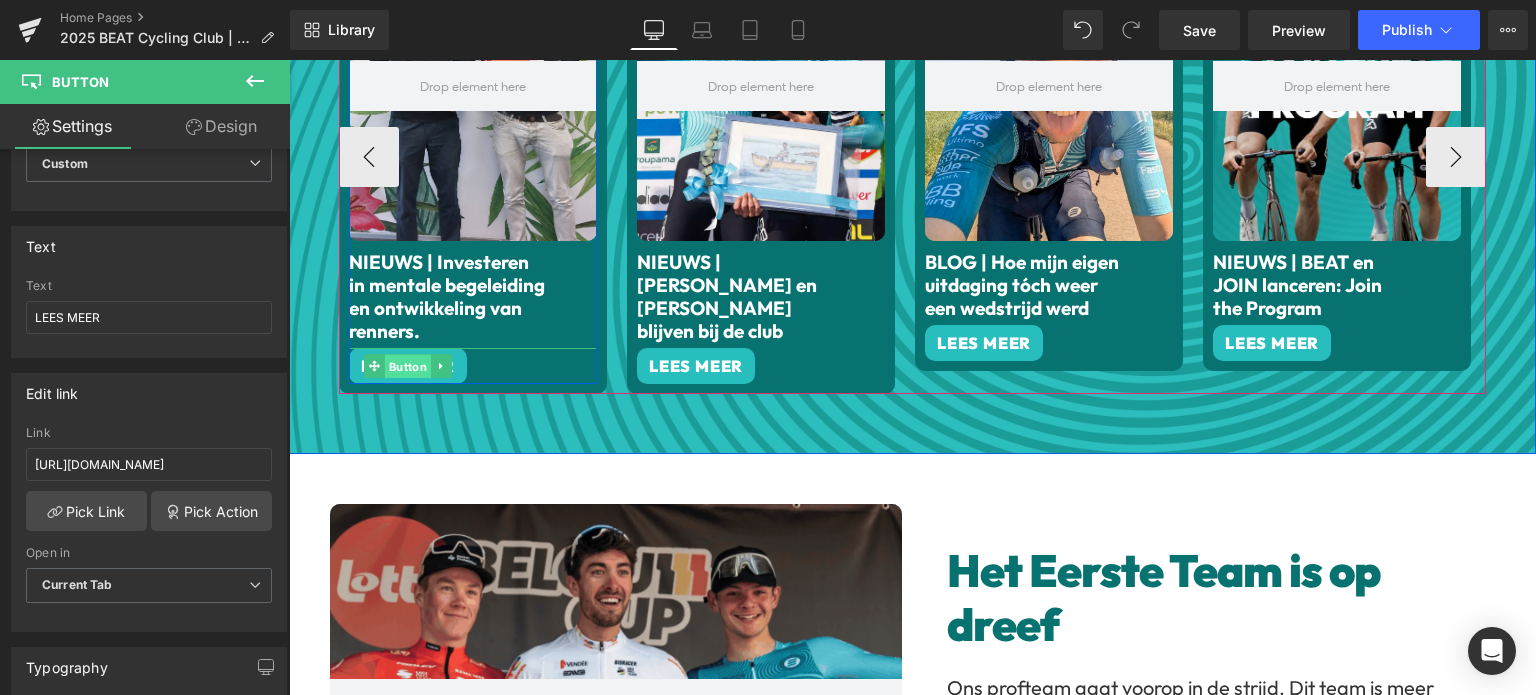 click on "Button" at bounding box center (408, 366) 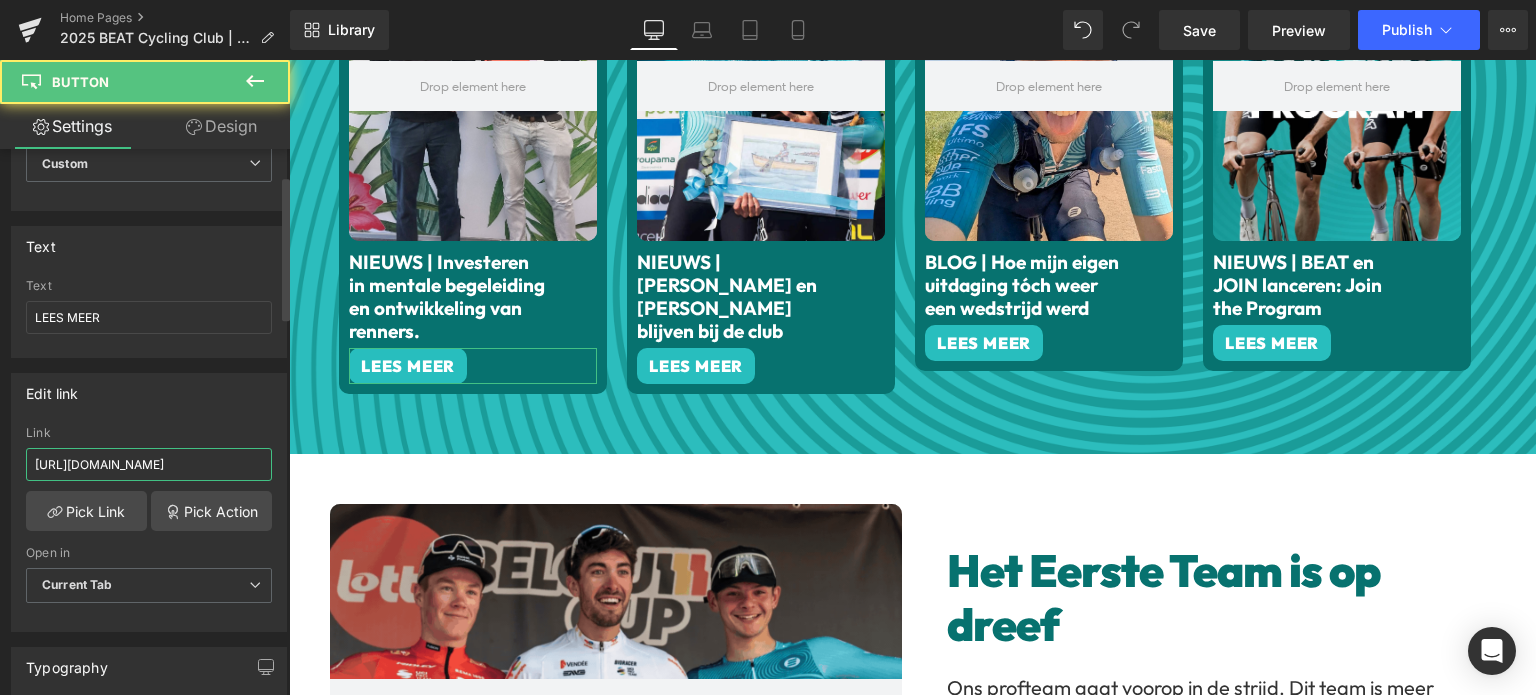 click on "[URL][DOMAIN_NAME]" at bounding box center (149, 464) 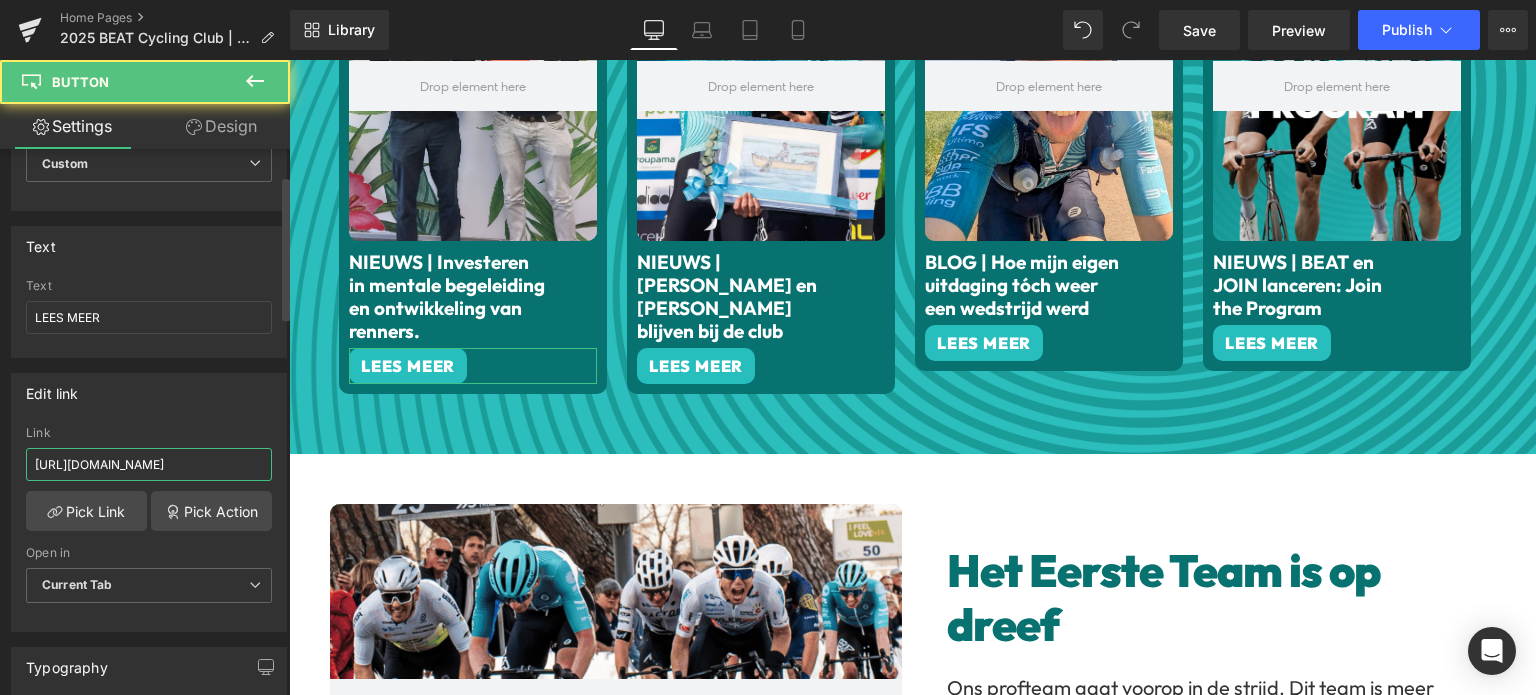 click on "[URL][DOMAIN_NAME]" at bounding box center (149, 464) 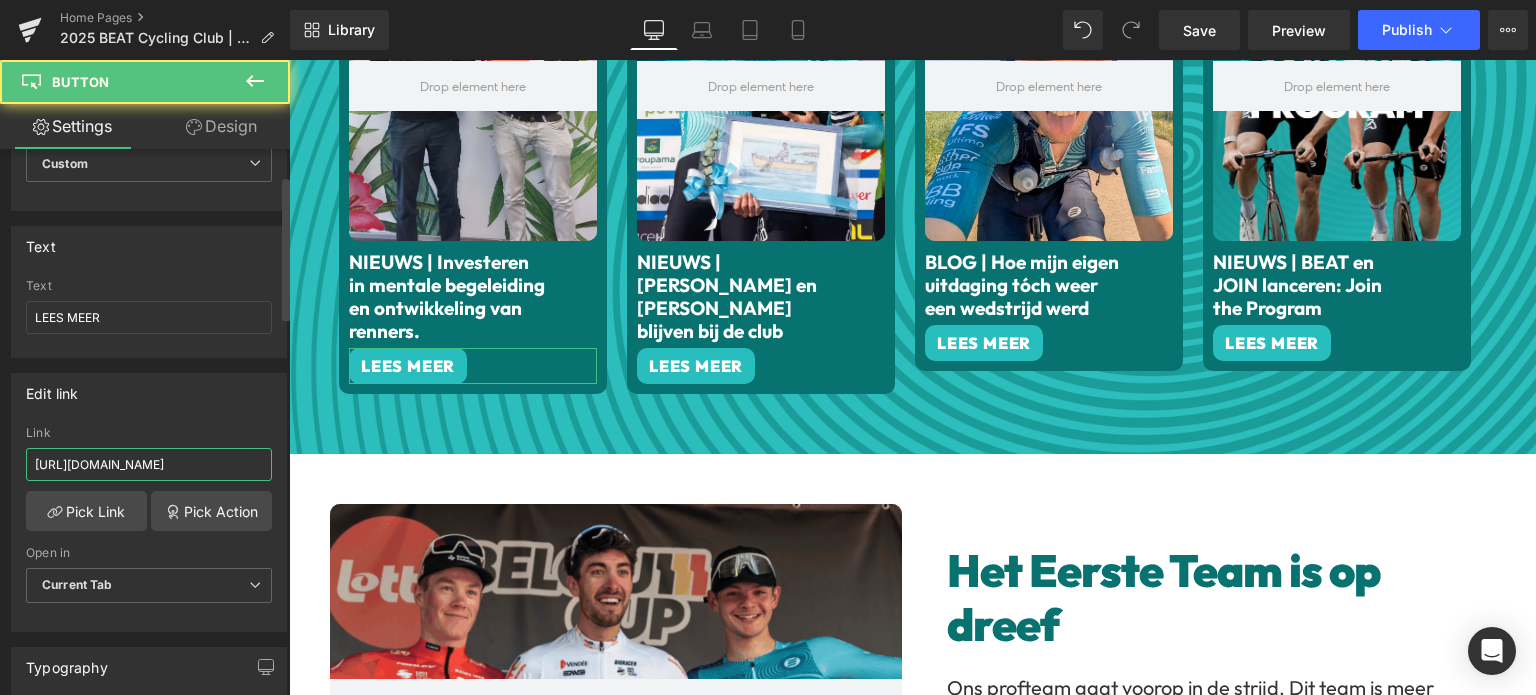 click on "[URL][DOMAIN_NAME]" at bounding box center [149, 464] 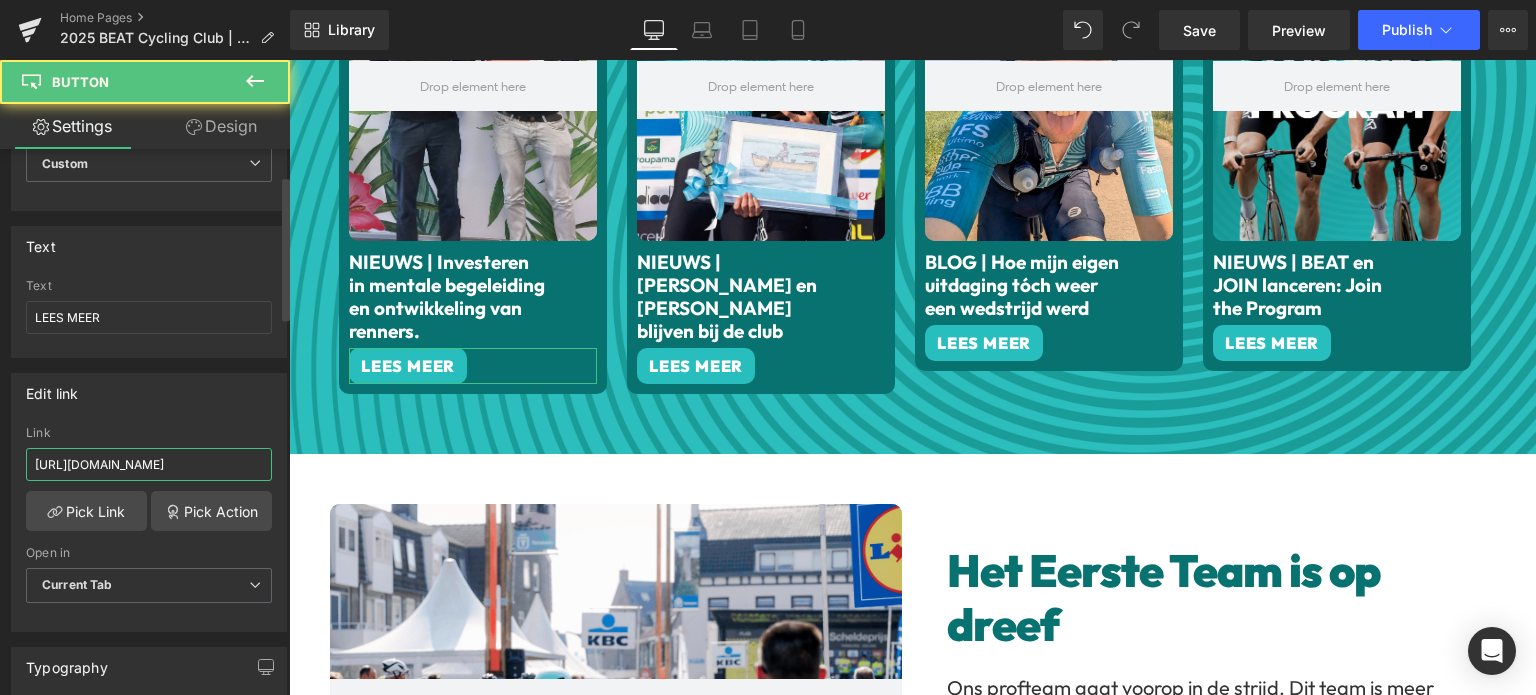 click on "[URL][DOMAIN_NAME]" at bounding box center (149, 464) 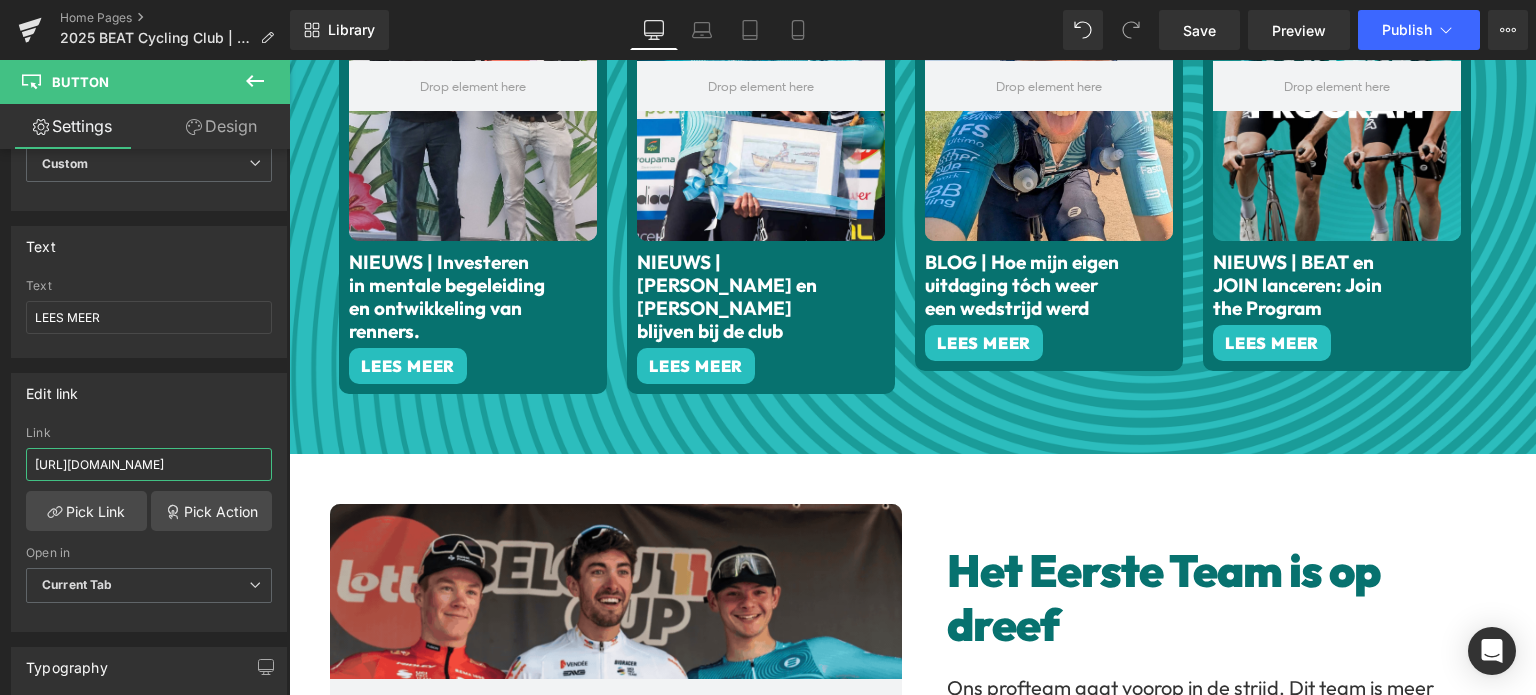 paste on "495862409&shpxid=e1a456a0-5d35-4d45-bd28-3b0af4401cff" 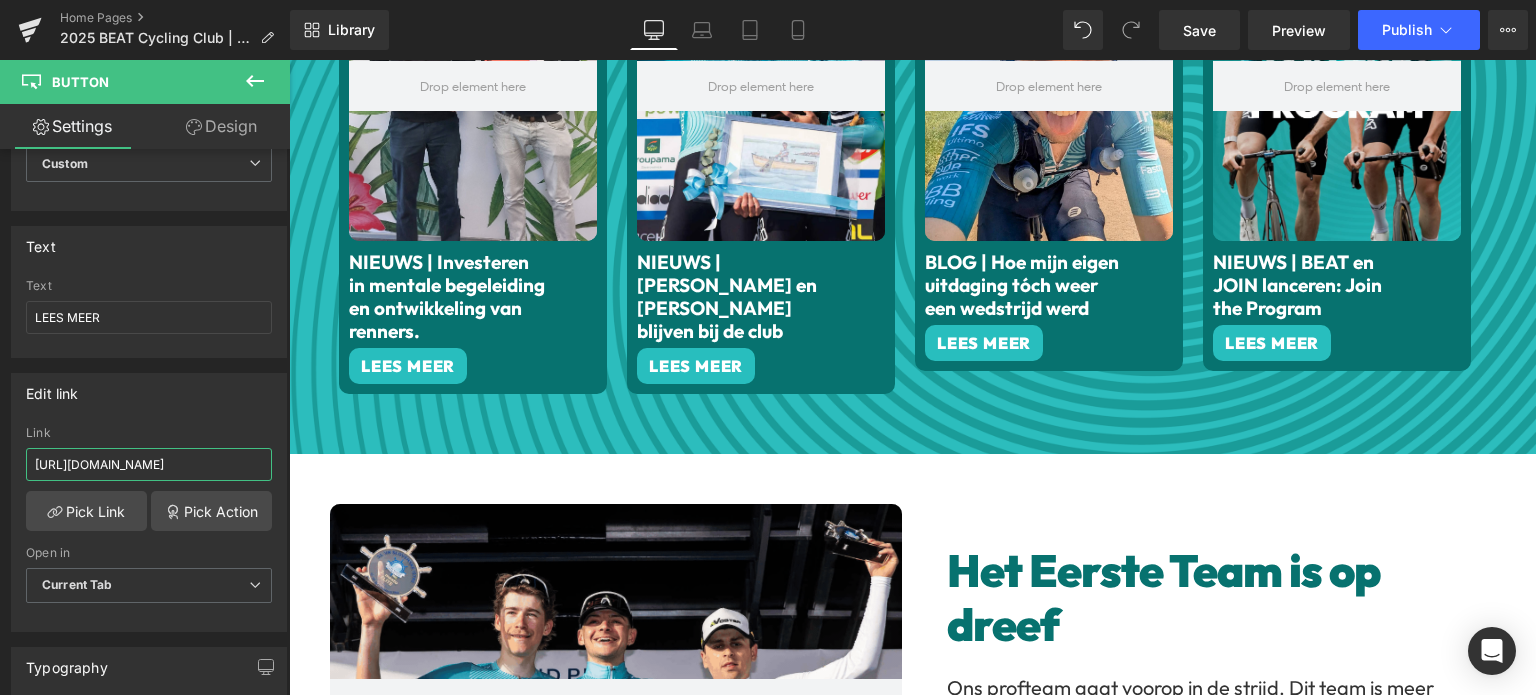 type on "[URL][DOMAIN_NAME]" 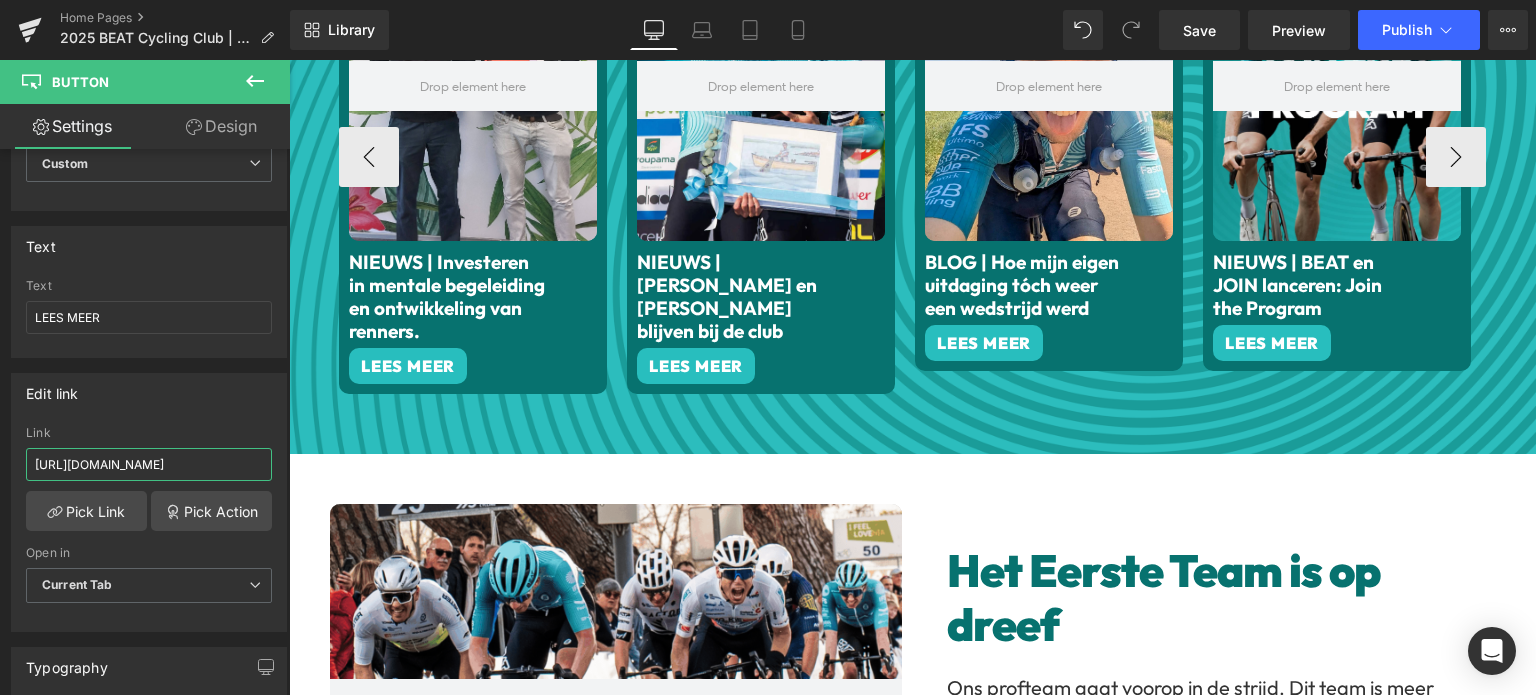 scroll, scrollTop: 0, scrollLeft: 892, axis: horizontal 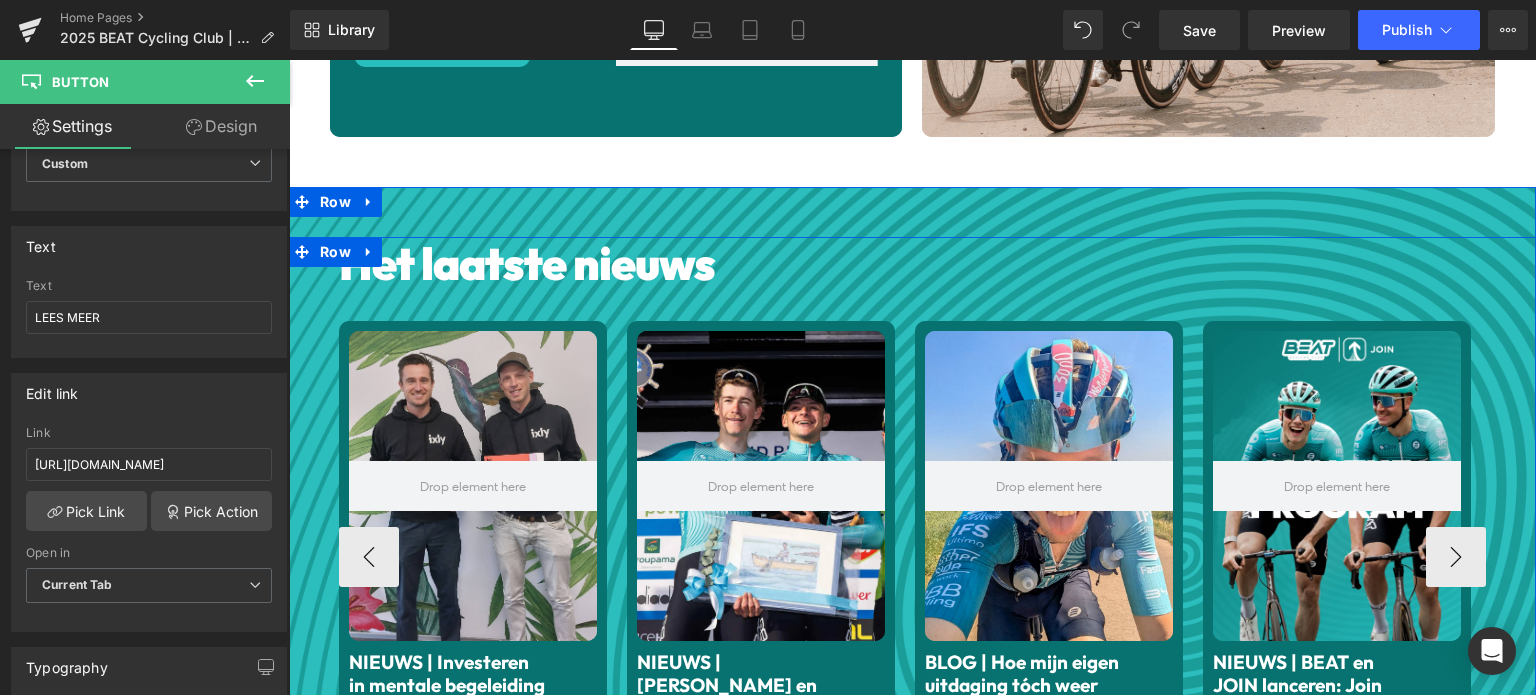 click at bounding box center [473, 486] 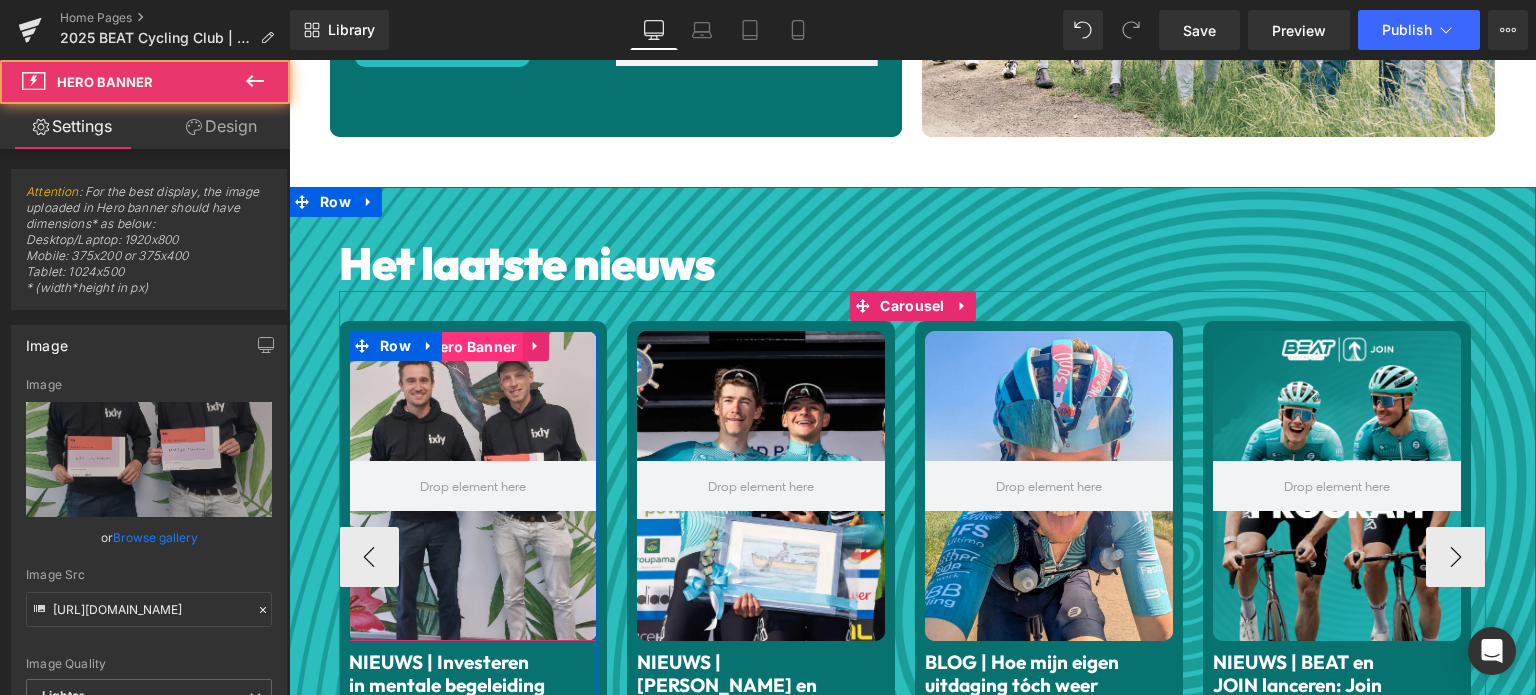 click on "Hero Banner" at bounding box center (473, 347) 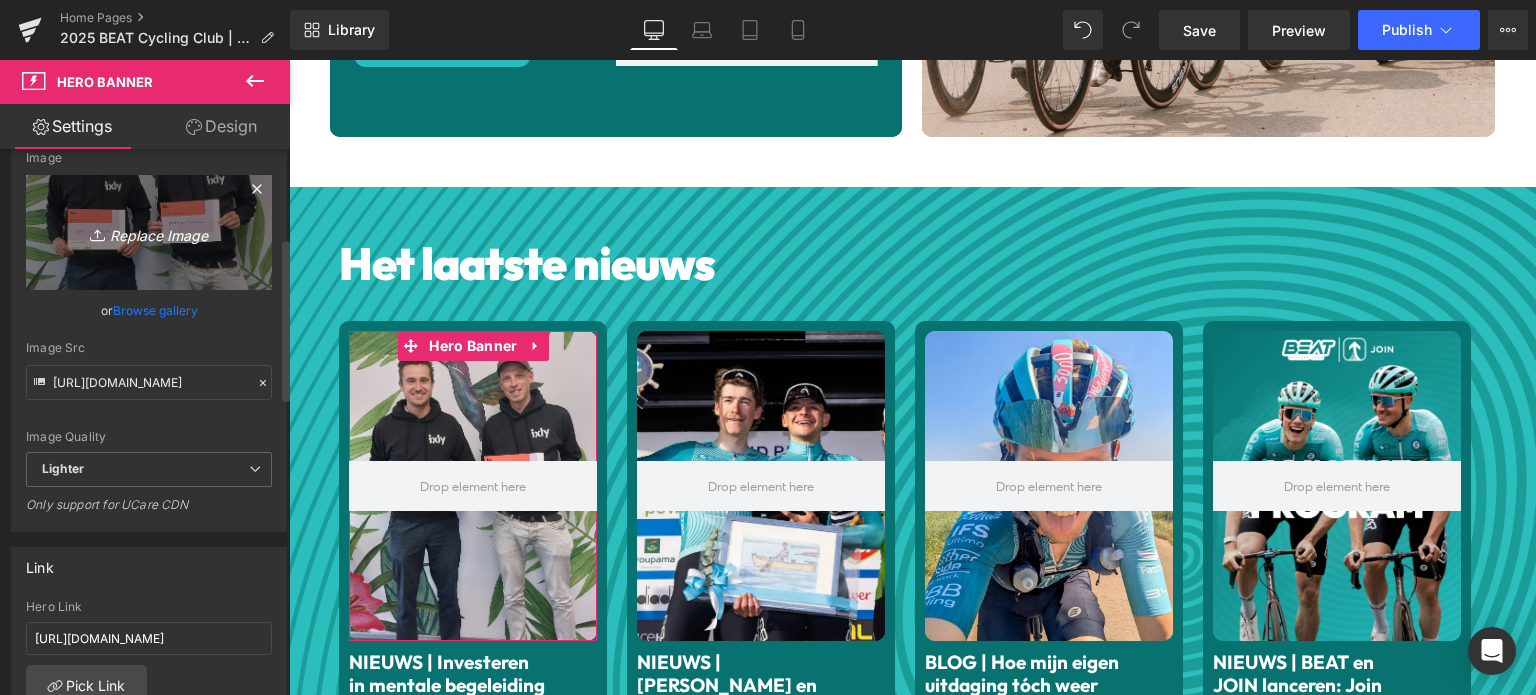 scroll, scrollTop: 300, scrollLeft: 0, axis: vertical 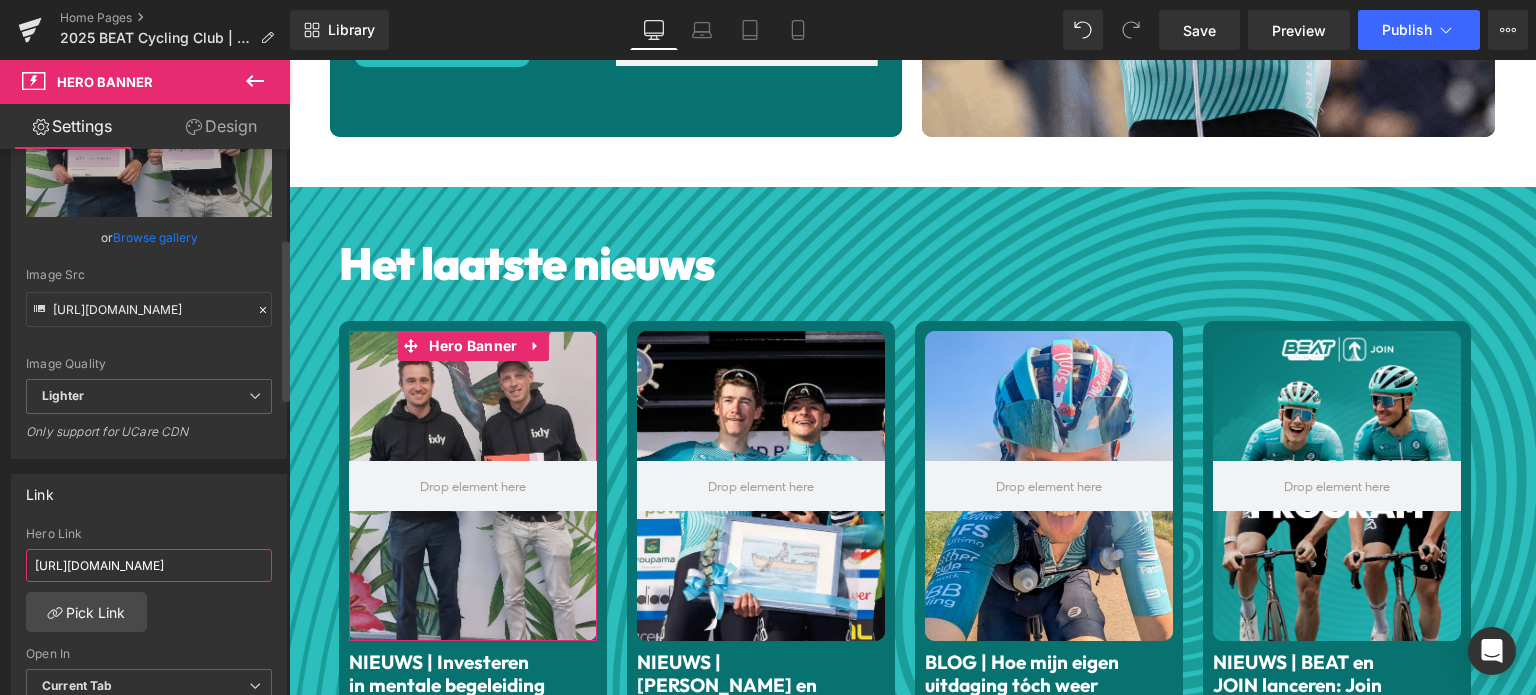 click on "[URL][DOMAIN_NAME]" at bounding box center [149, 565] 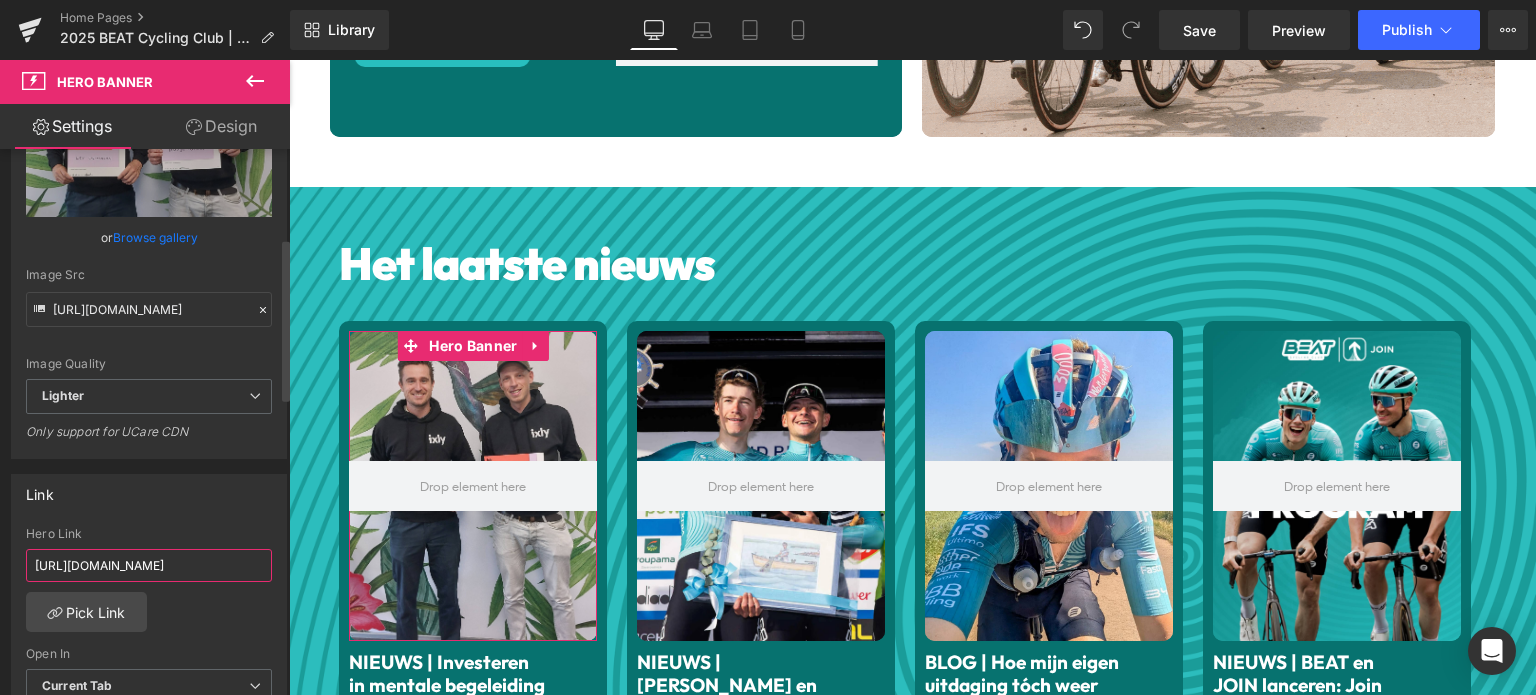 click on "[URL][DOMAIN_NAME]" at bounding box center (149, 565) 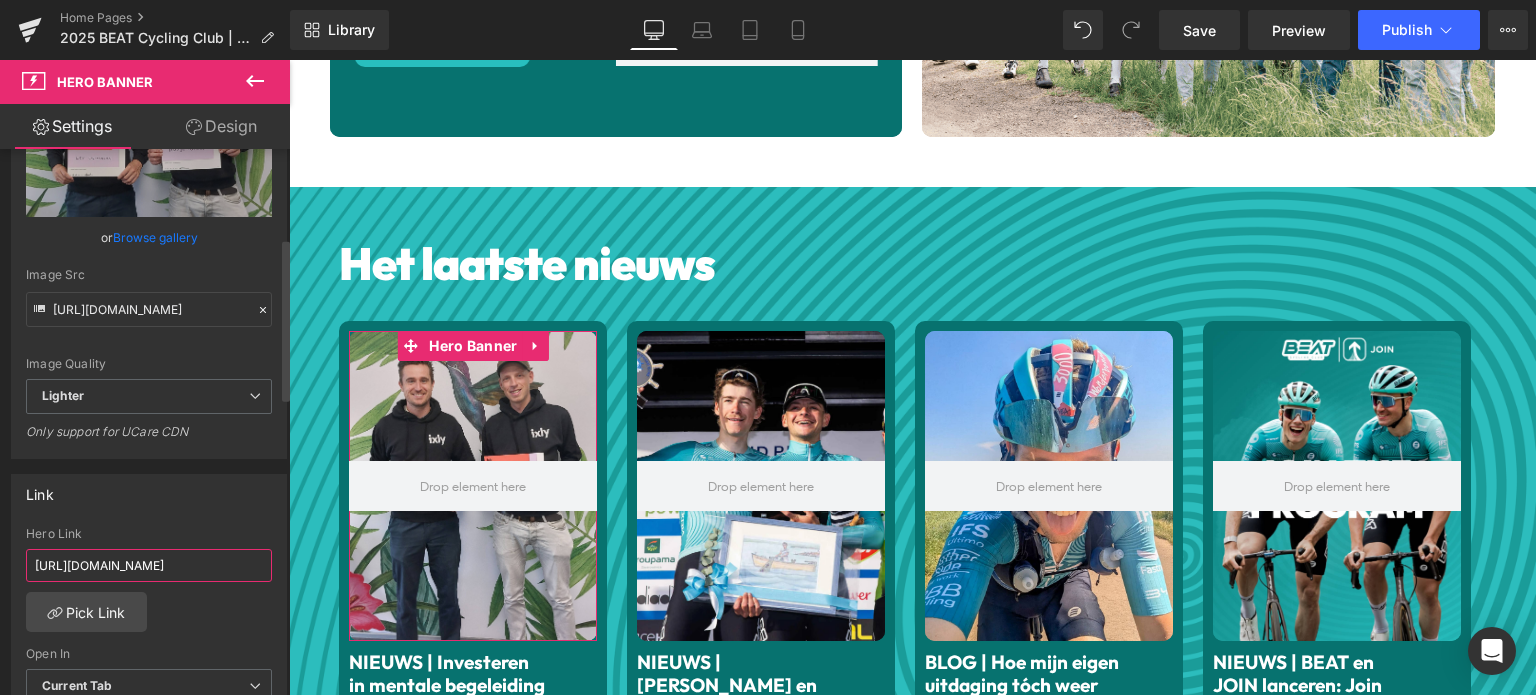 click on "[URL][DOMAIN_NAME]" at bounding box center [149, 565] 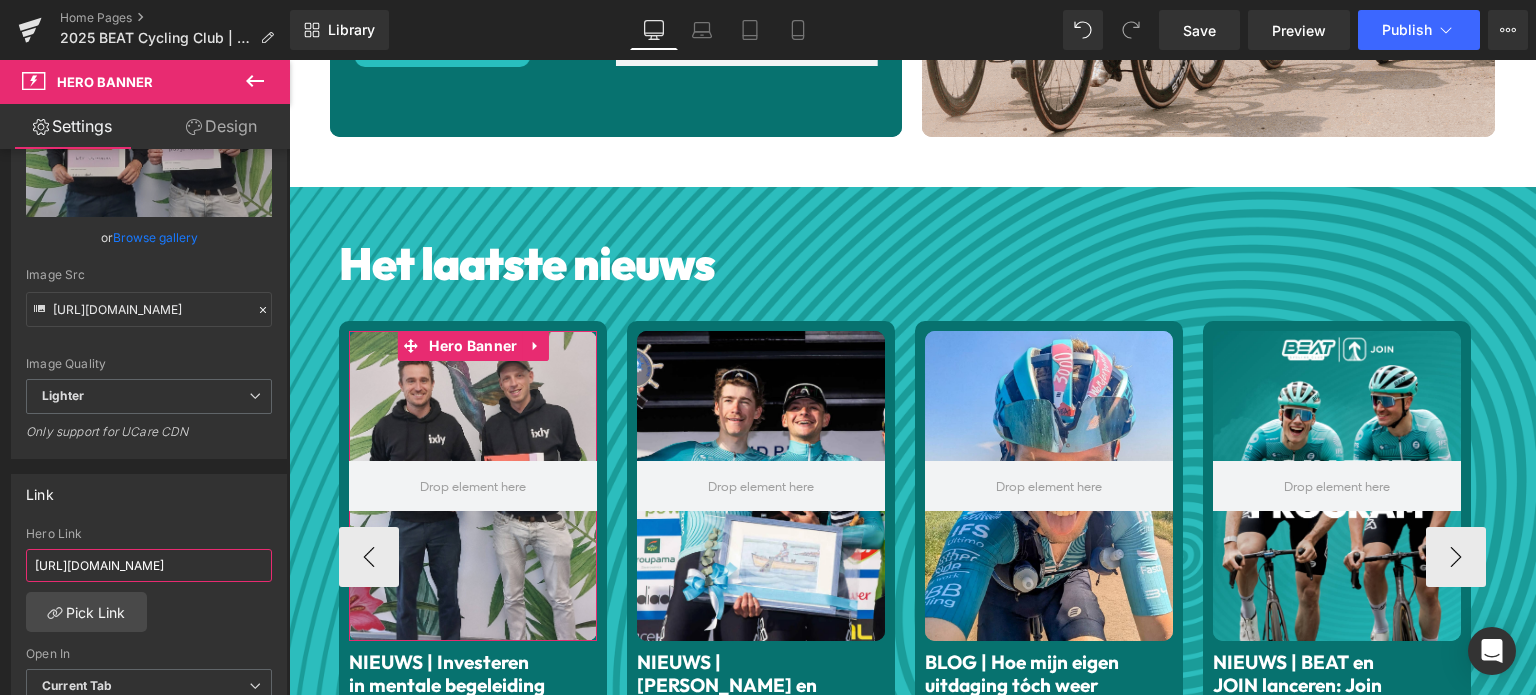 scroll, scrollTop: 0, scrollLeft: 892, axis: horizontal 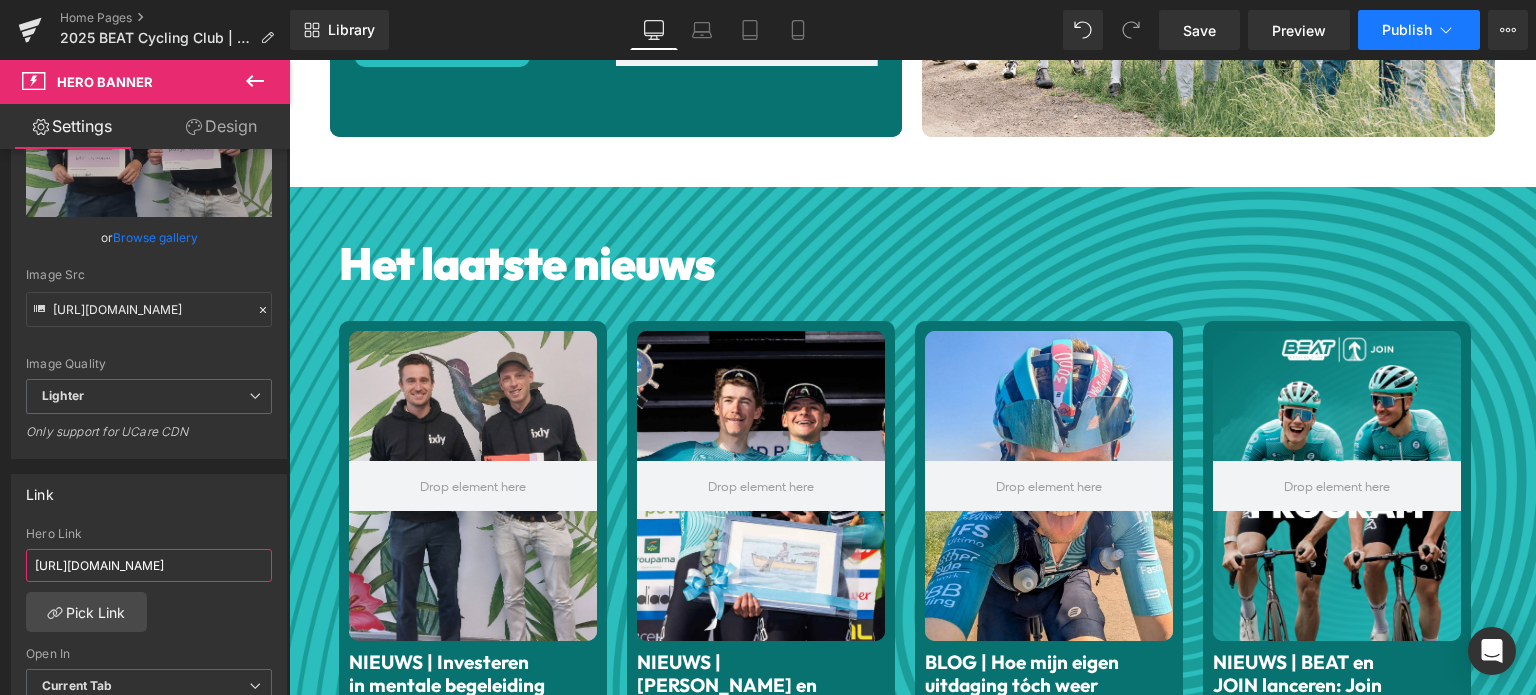 type on "[URL][DOMAIN_NAME]" 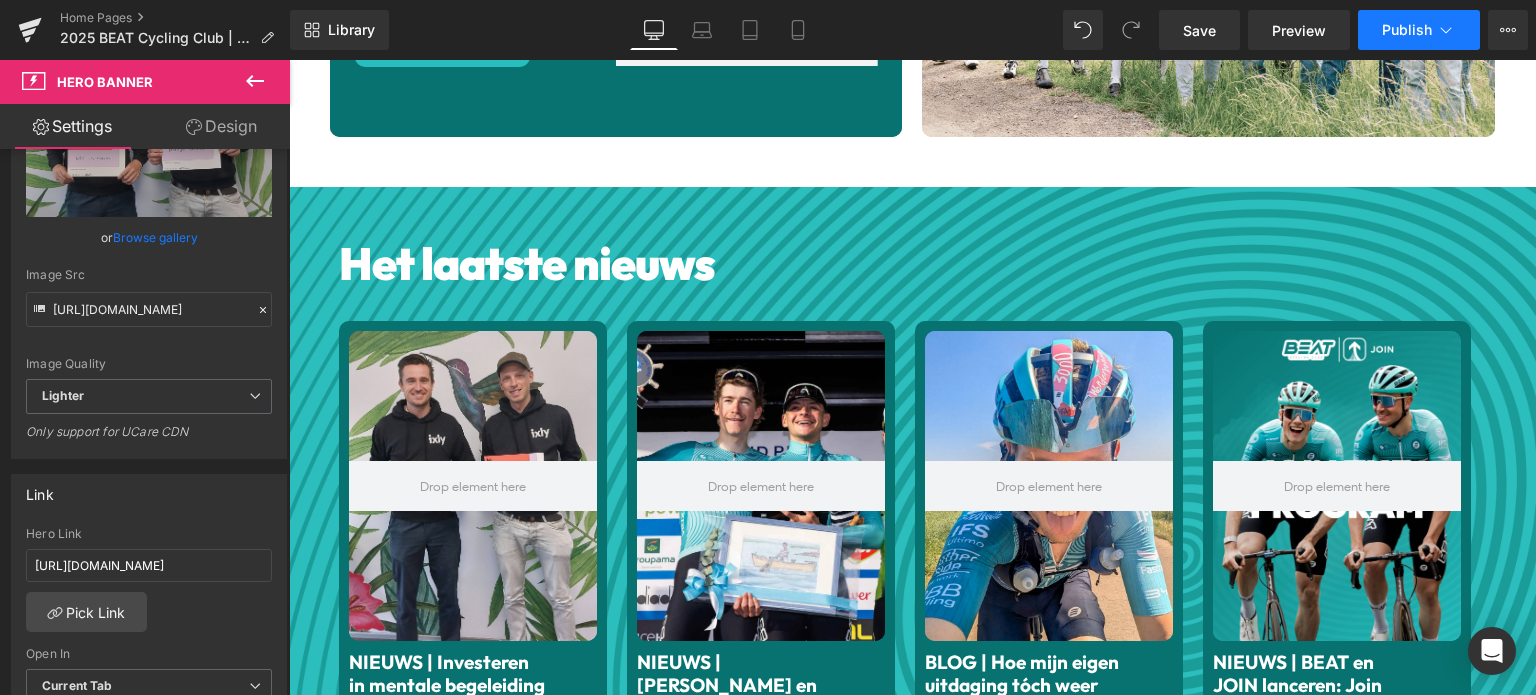click on "Publish" at bounding box center [1407, 30] 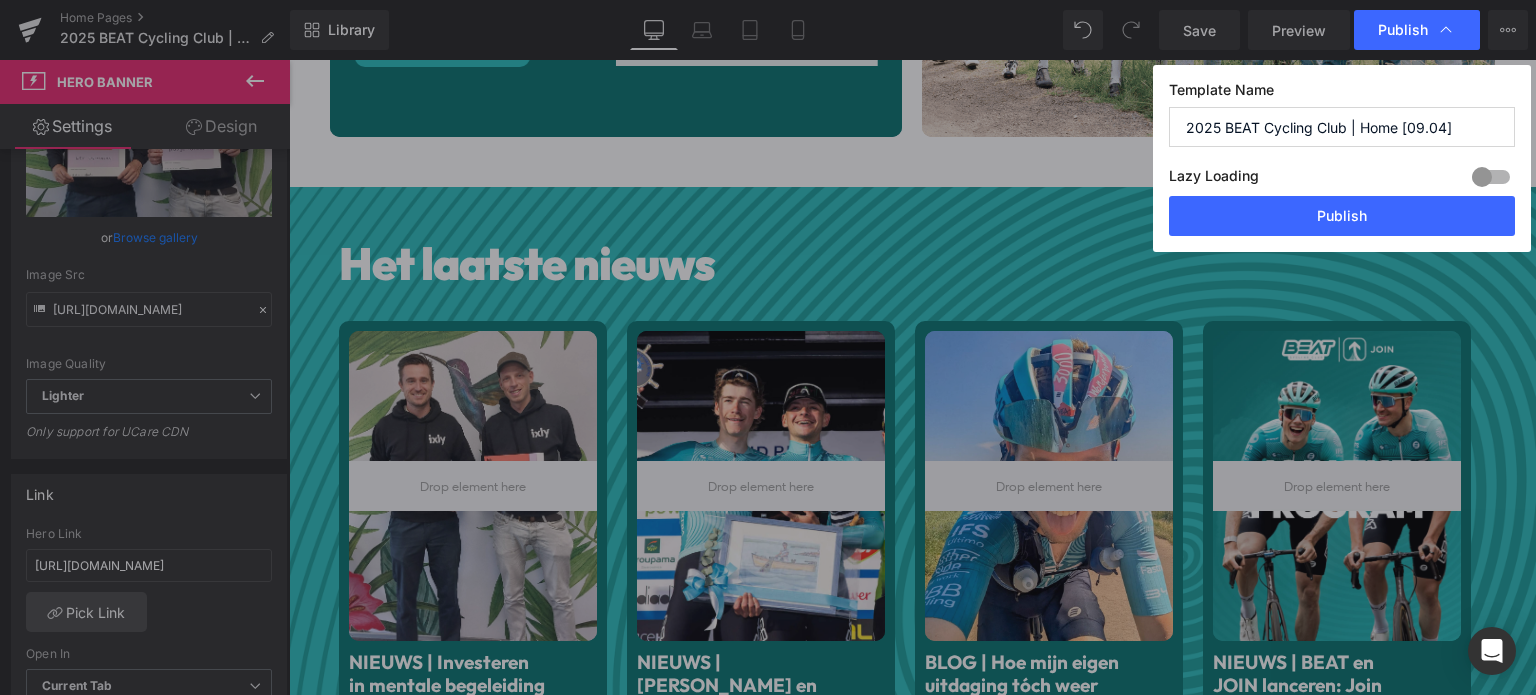 scroll, scrollTop: 0, scrollLeft: 0, axis: both 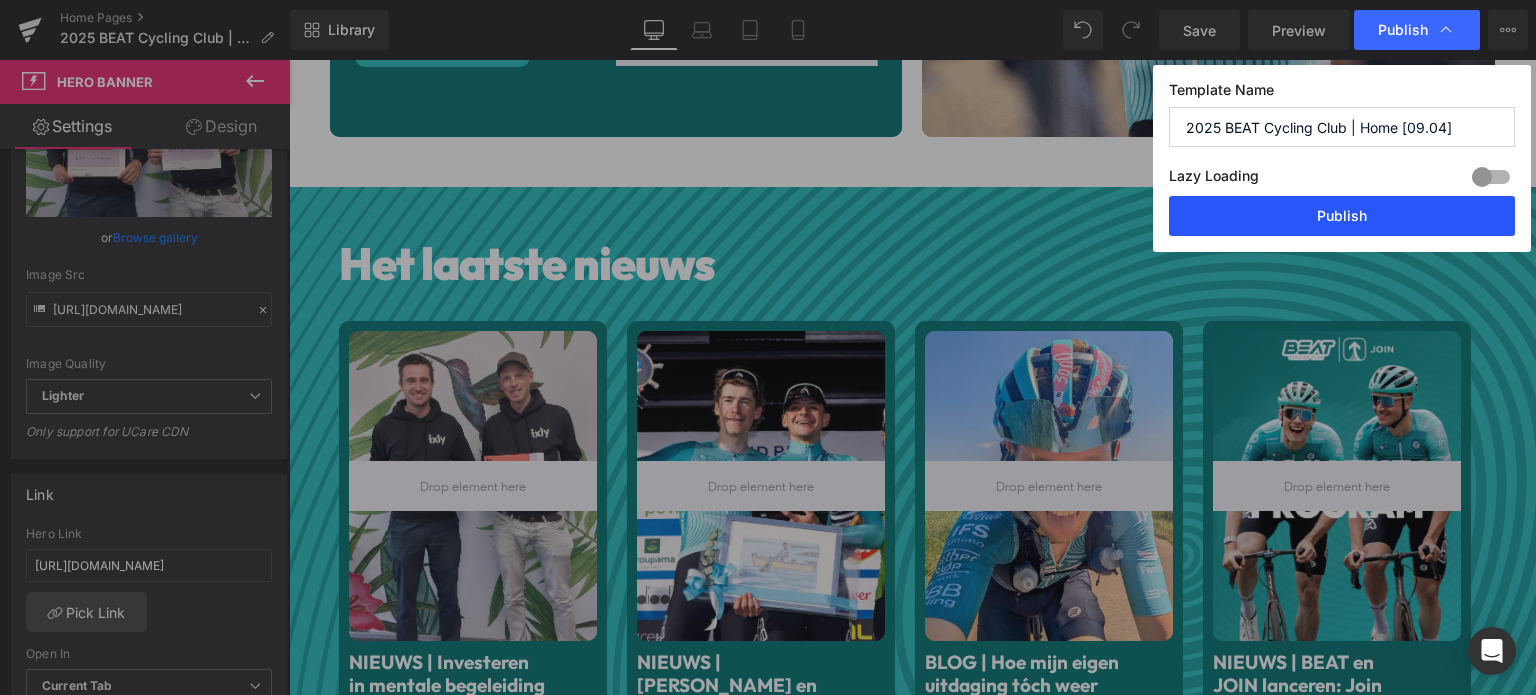 click on "Publish" at bounding box center (1342, 216) 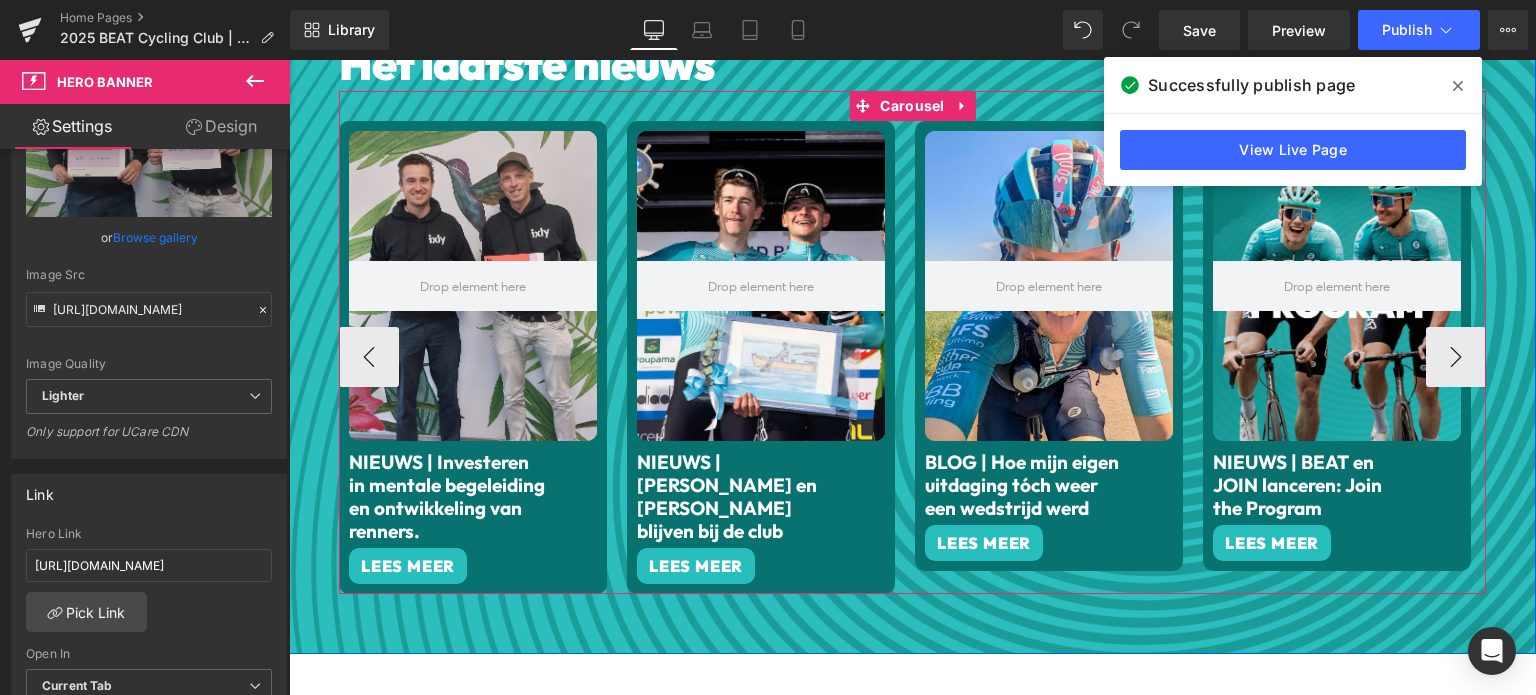 scroll, scrollTop: 300, scrollLeft: 0, axis: vertical 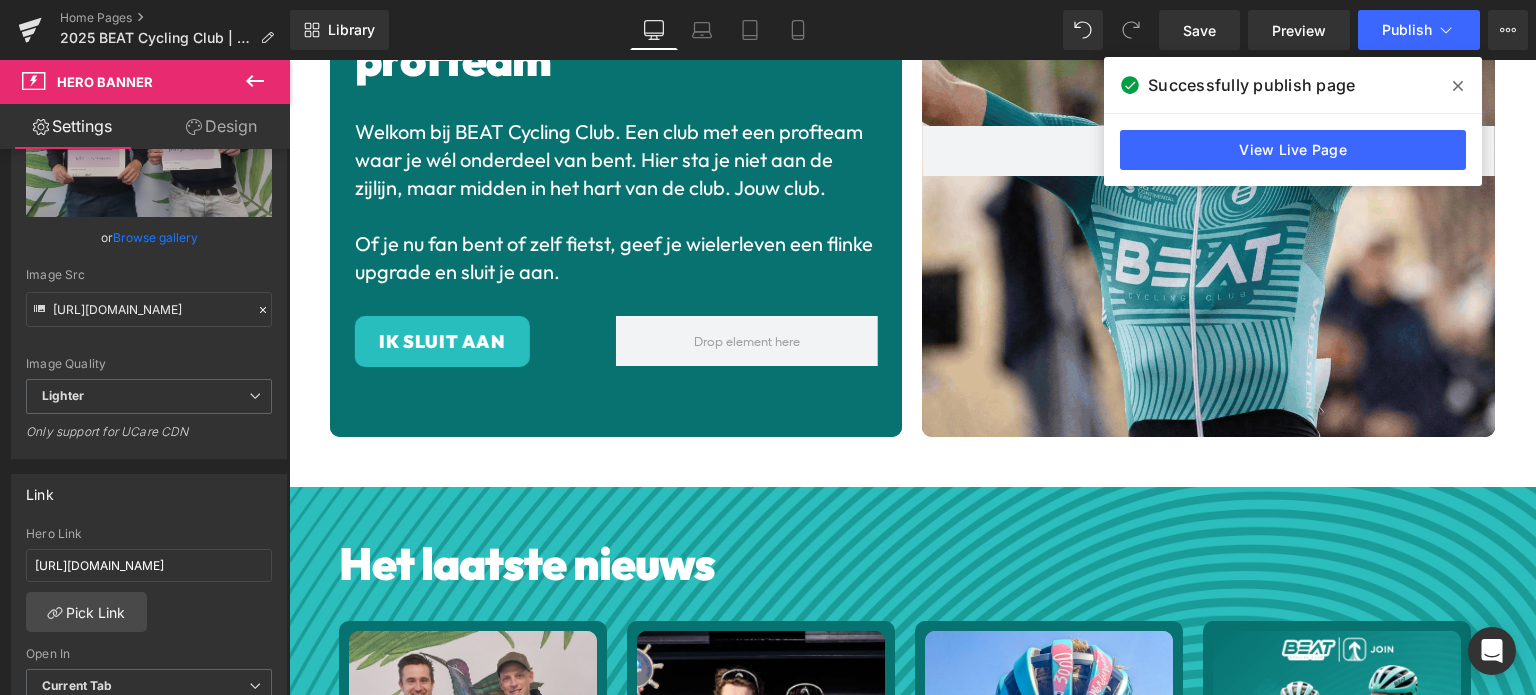 click 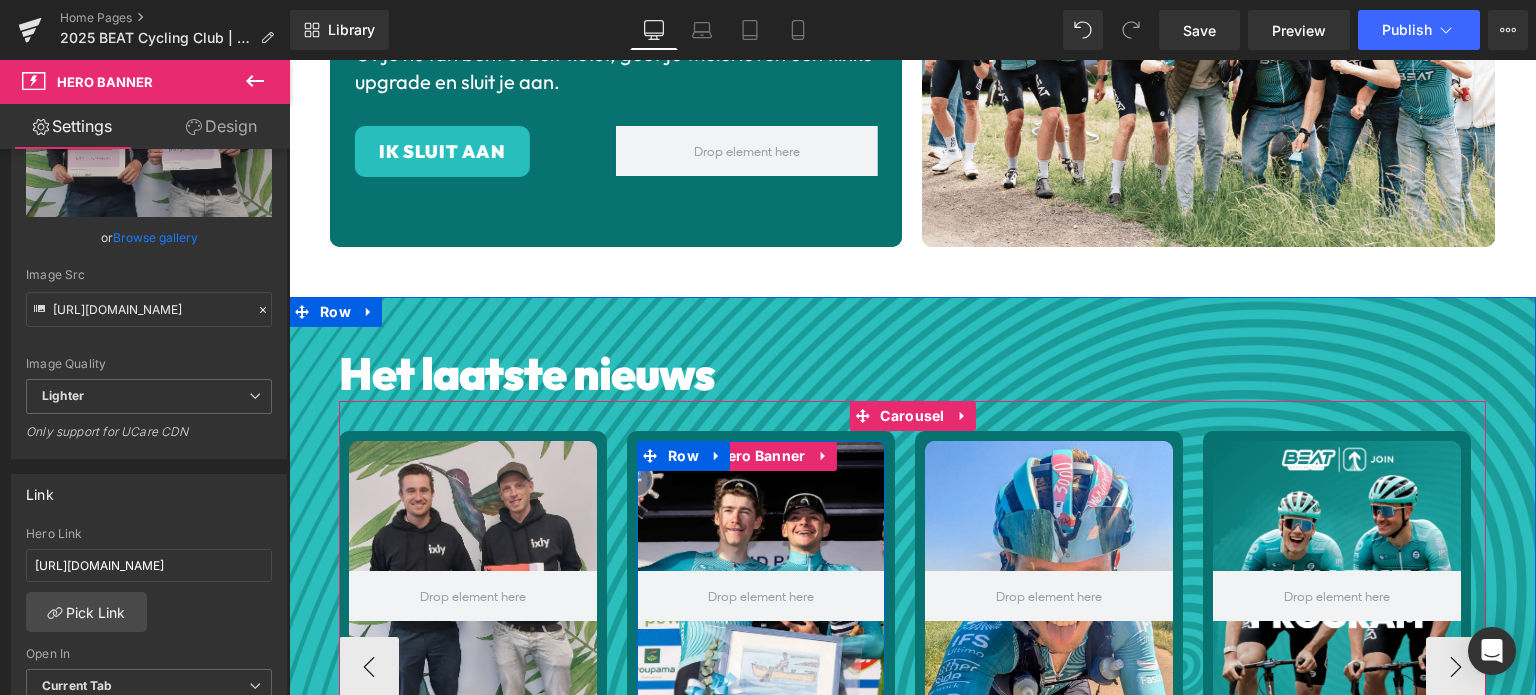 scroll, scrollTop: 0, scrollLeft: 0, axis: both 